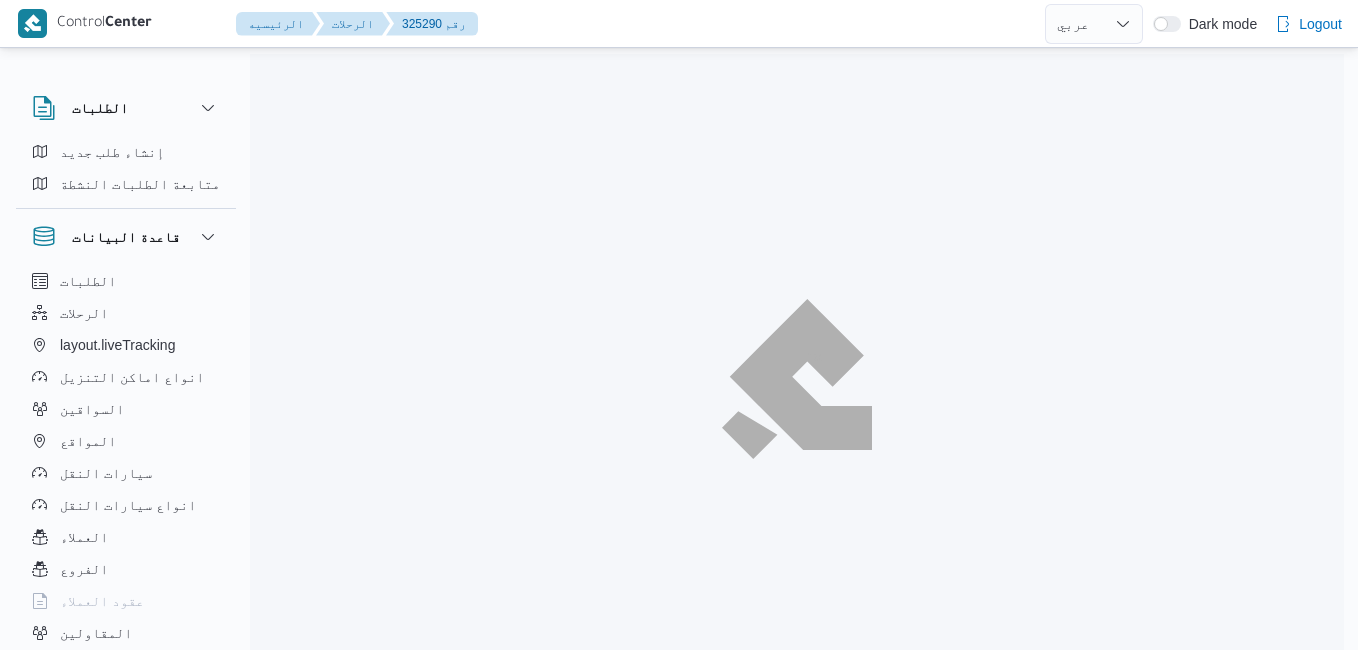select on "ar" 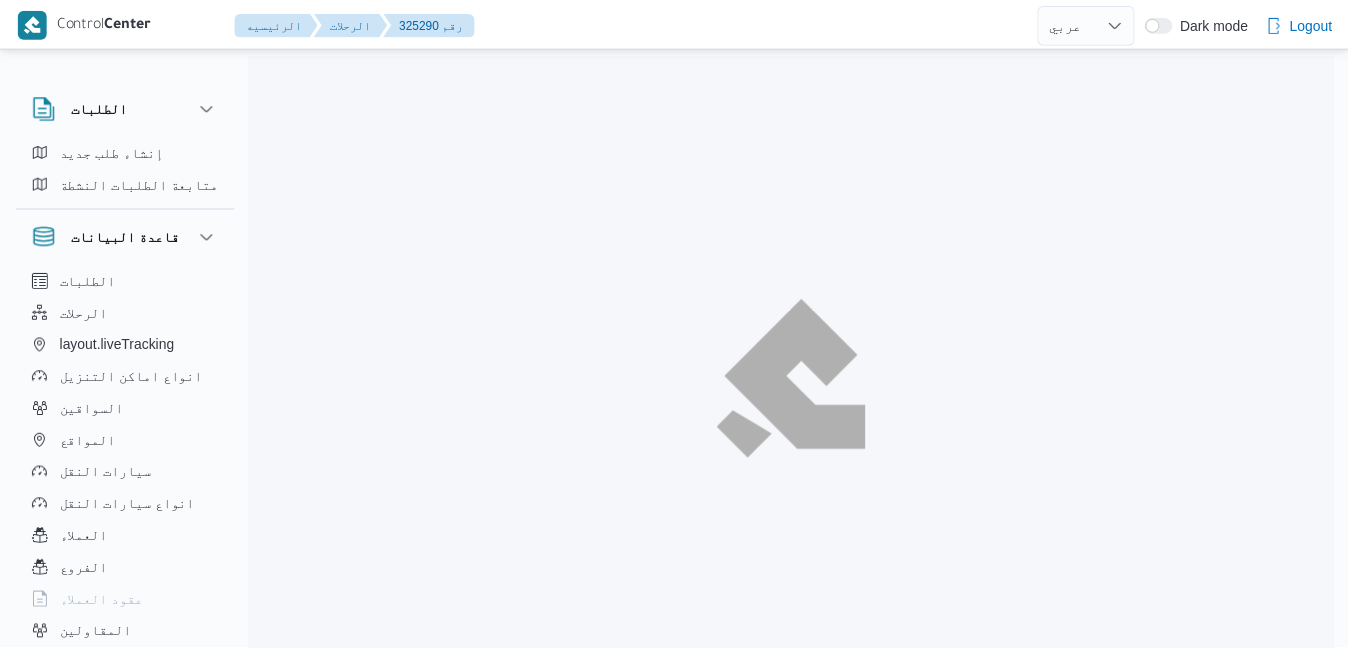 scroll, scrollTop: 0, scrollLeft: 0, axis: both 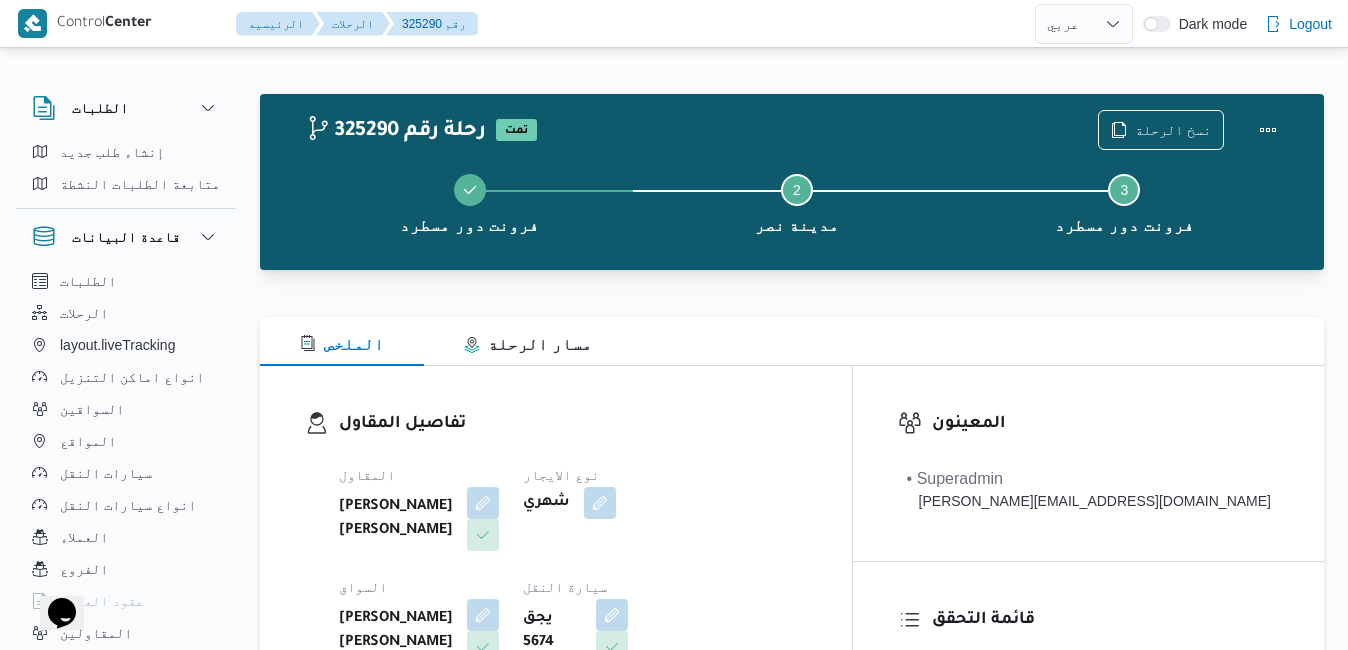 click on "الملخص مسار الرحلة" at bounding box center [792, 342] 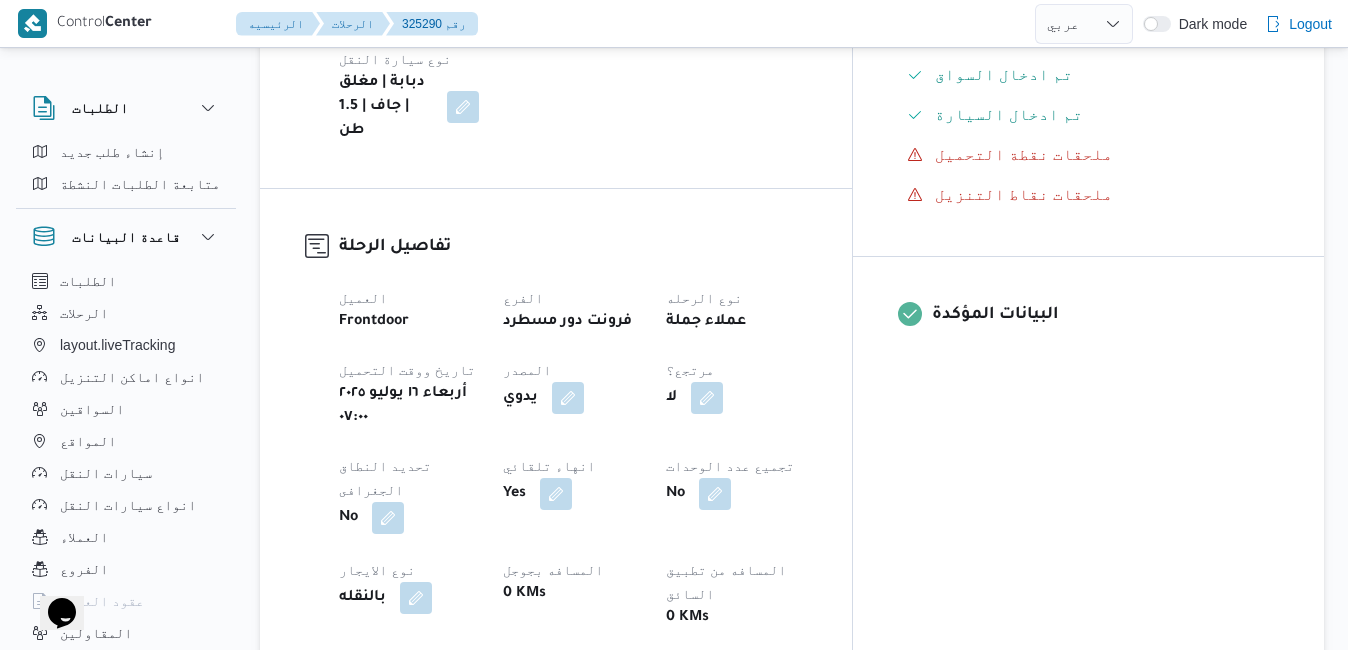 scroll, scrollTop: 680, scrollLeft: 0, axis: vertical 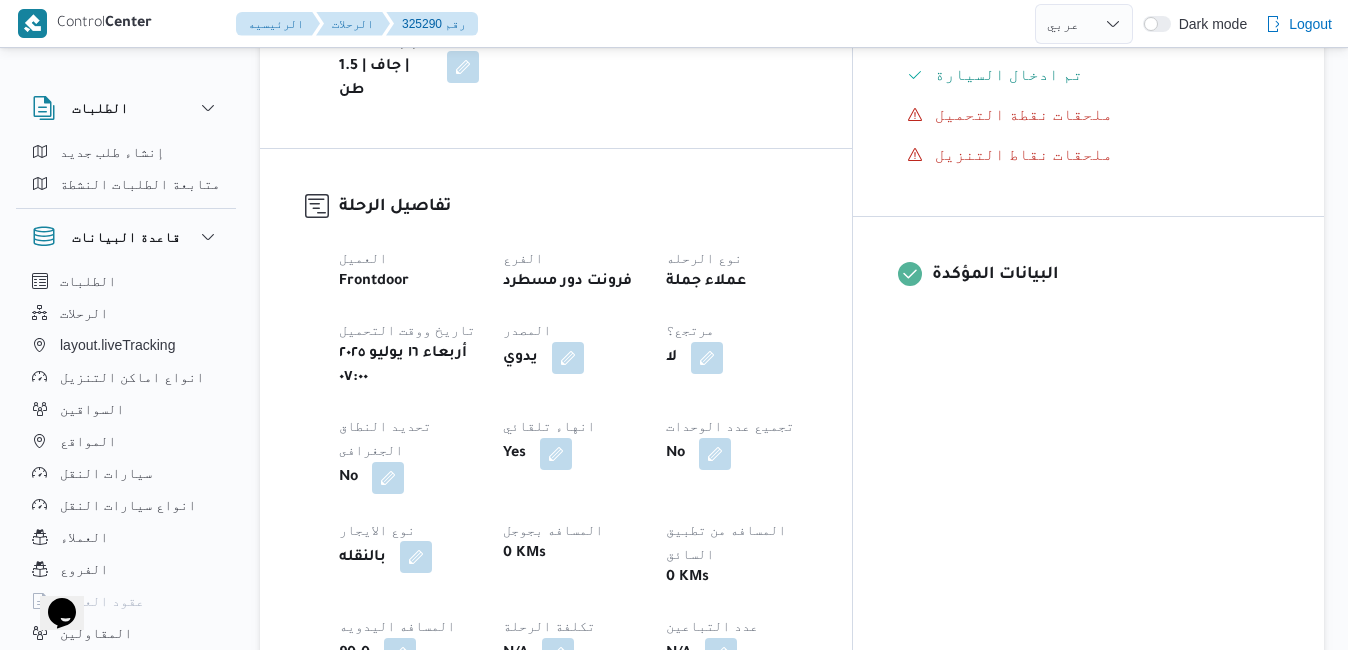 click at bounding box center [416, 557] 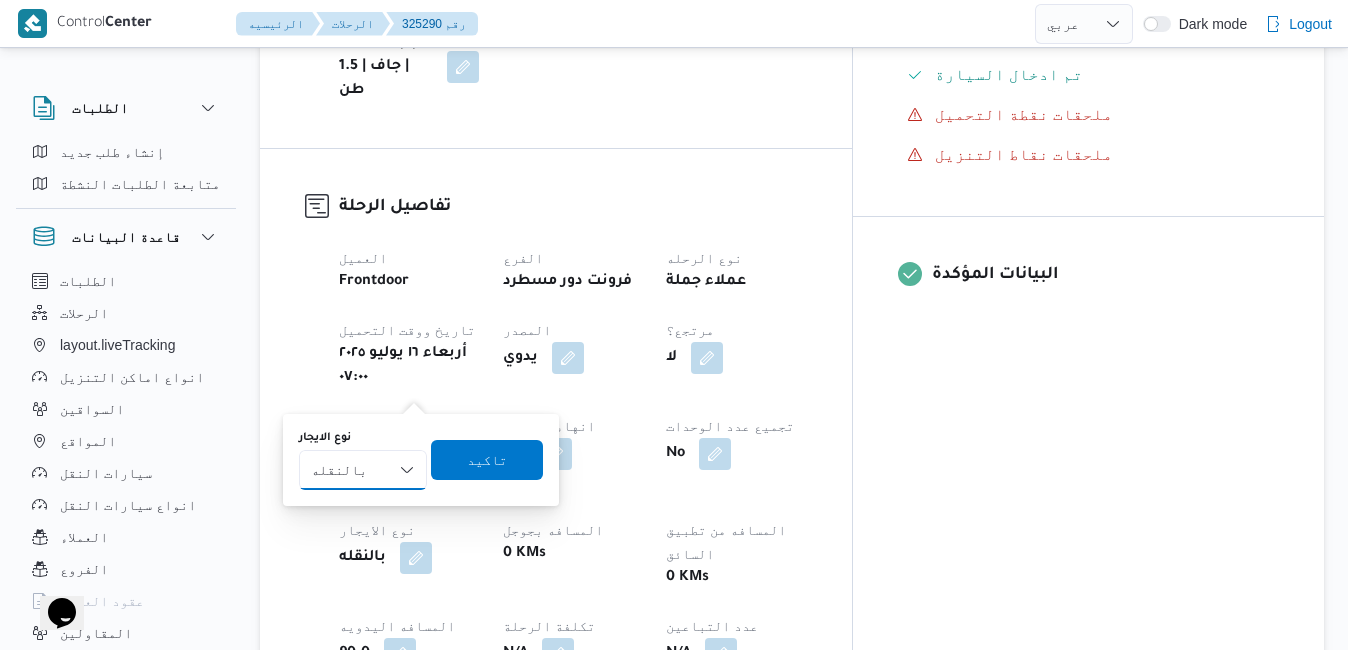 click on "شهري بالنقله إيجار يومي" at bounding box center (363, 470) 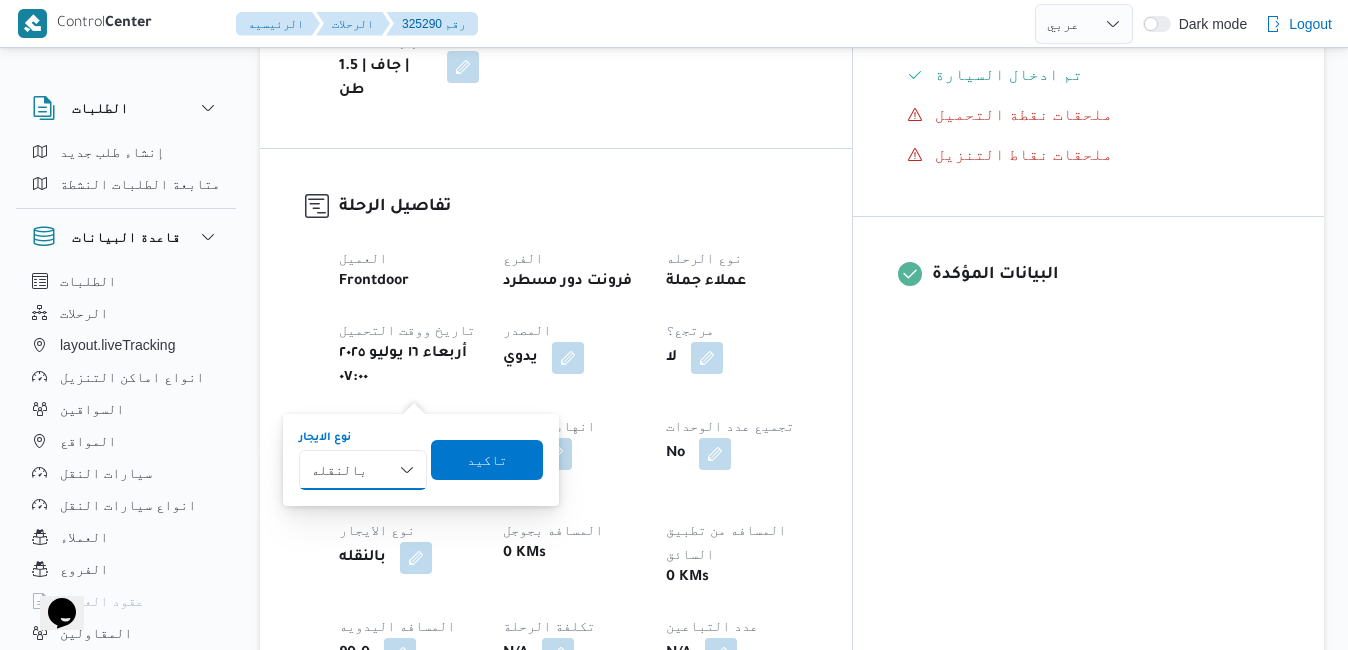 select on "monthly" 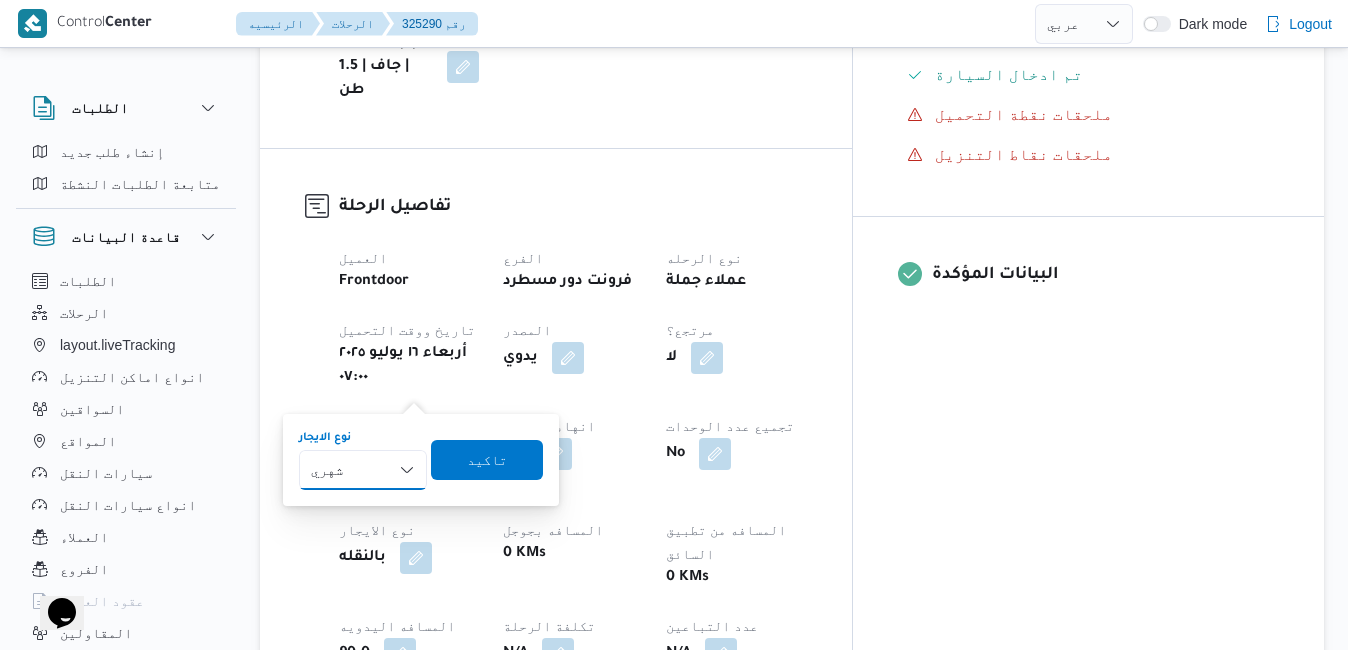 click on "شهري بالنقله إيجار يومي" at bounding box center (363, 470) 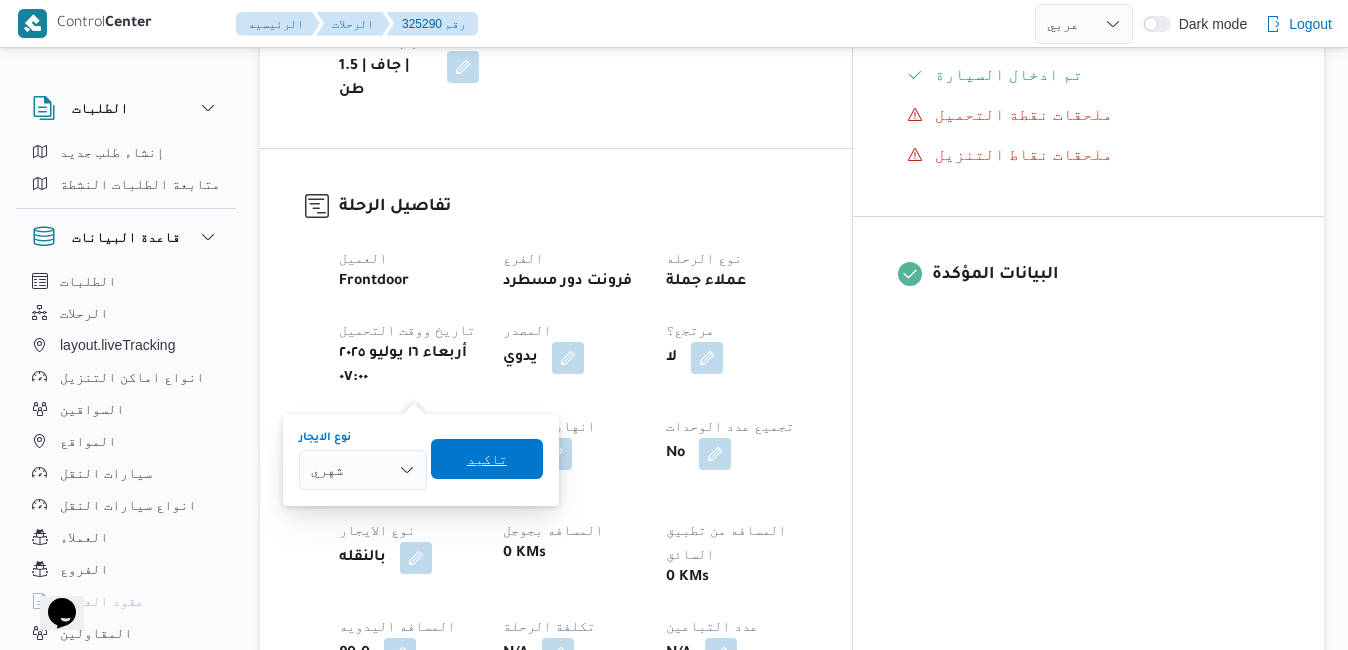 click on "تاكيد" at bounding box center (487, 459) 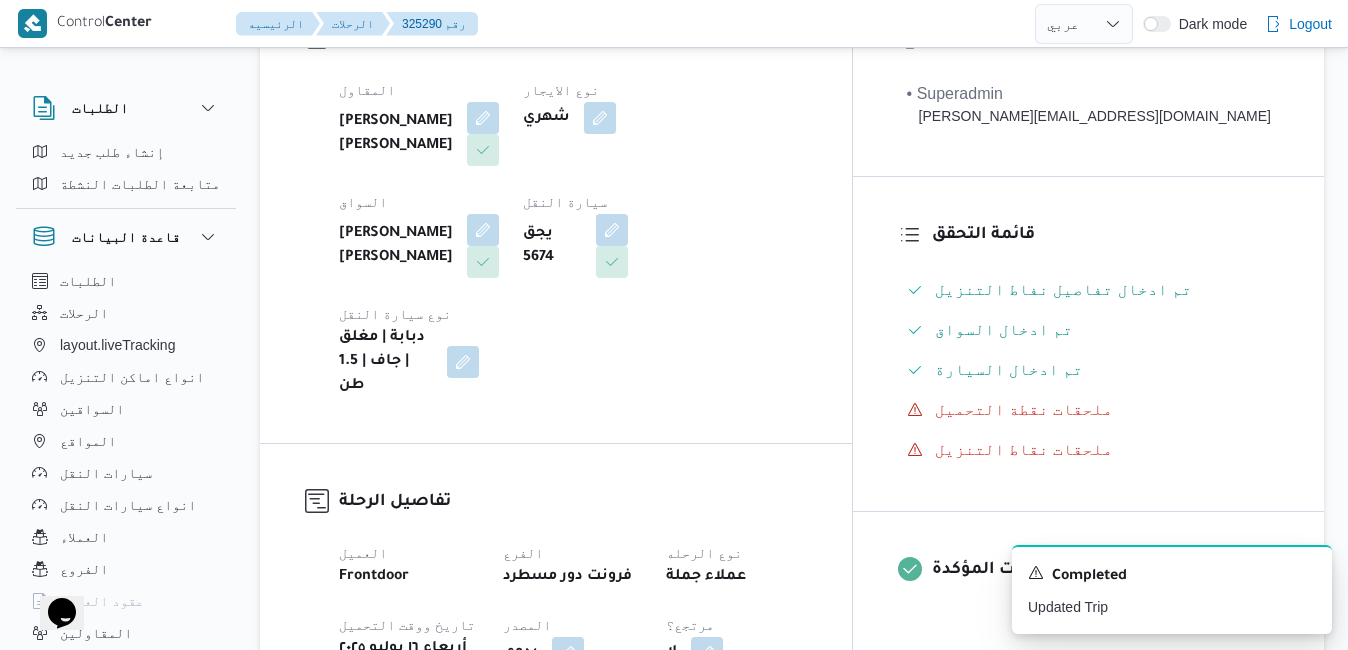 scroll, scrollTop: 0, scrollLeft: 0, axis: both 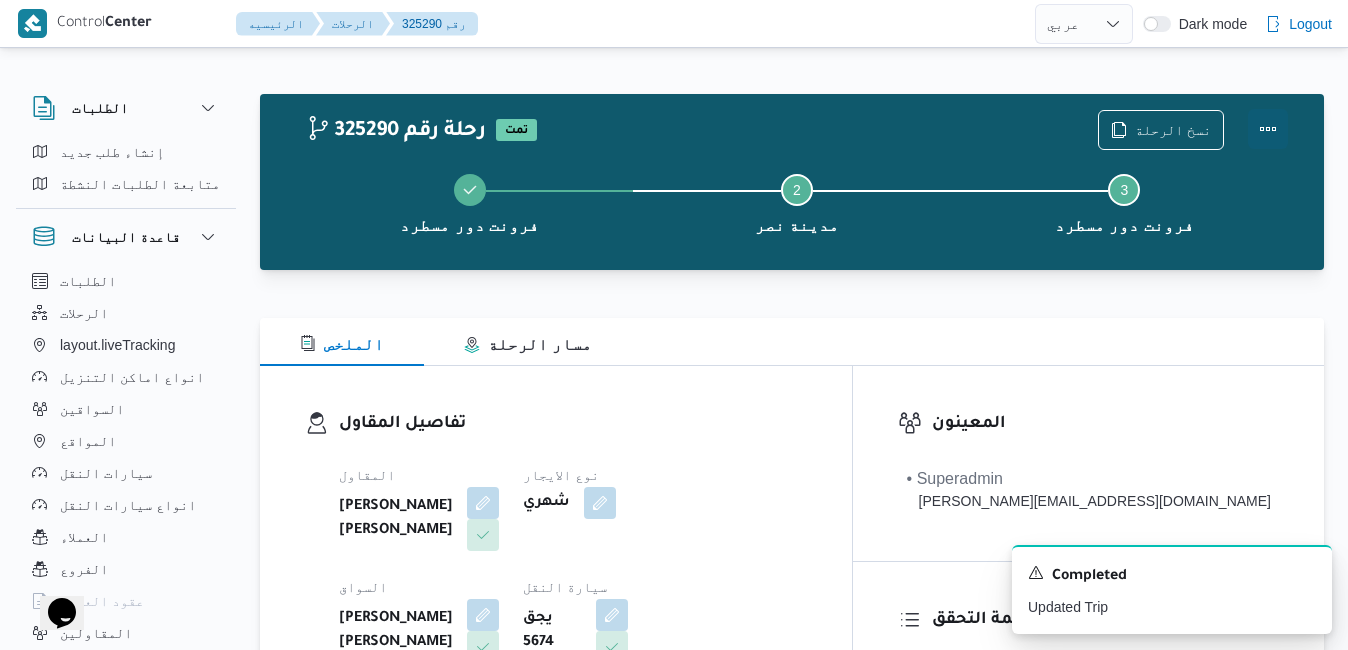 click at bounding box center (1268, 129) 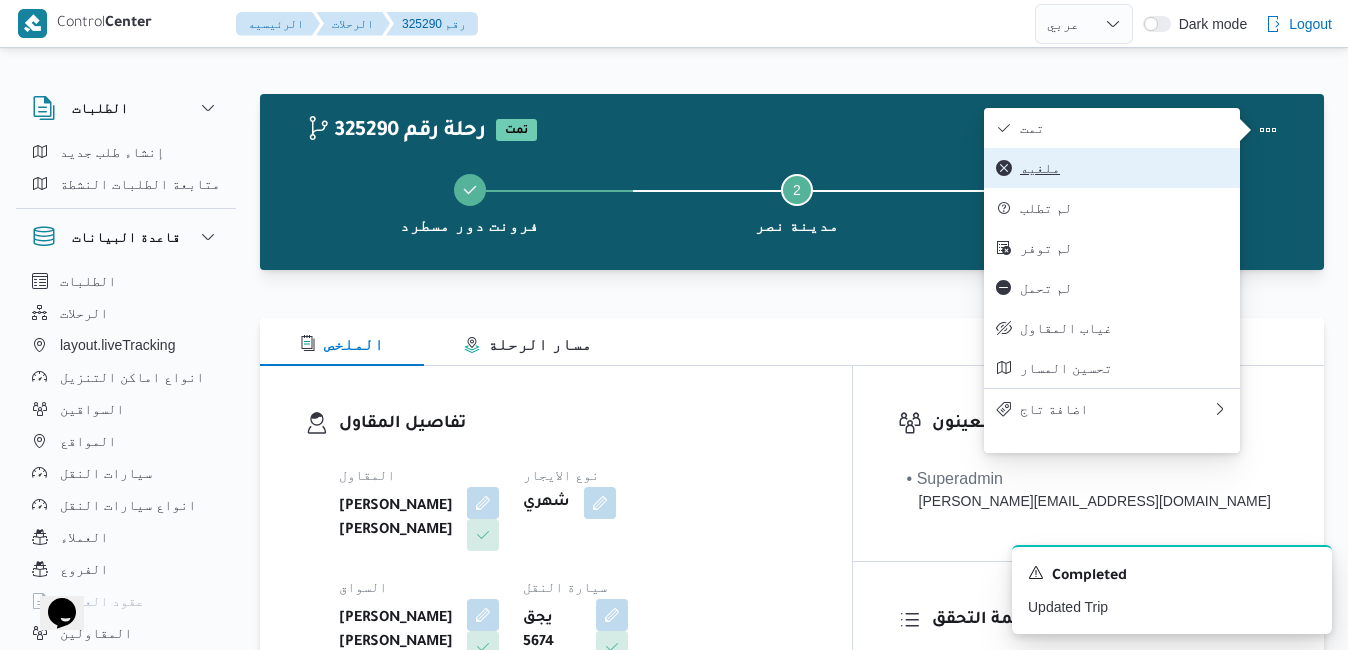 click on "ملغيه" at bounding box center (1112, 168) 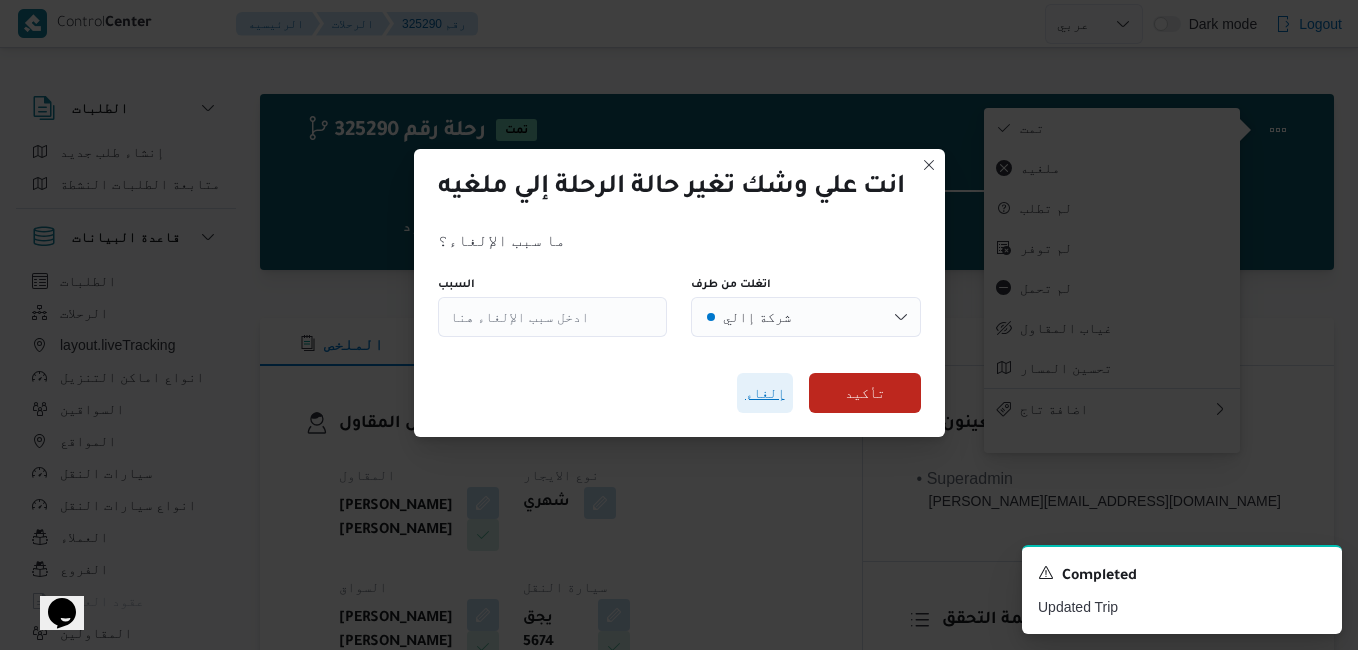 click on "إلغاء" at bounding box center (765, 393) 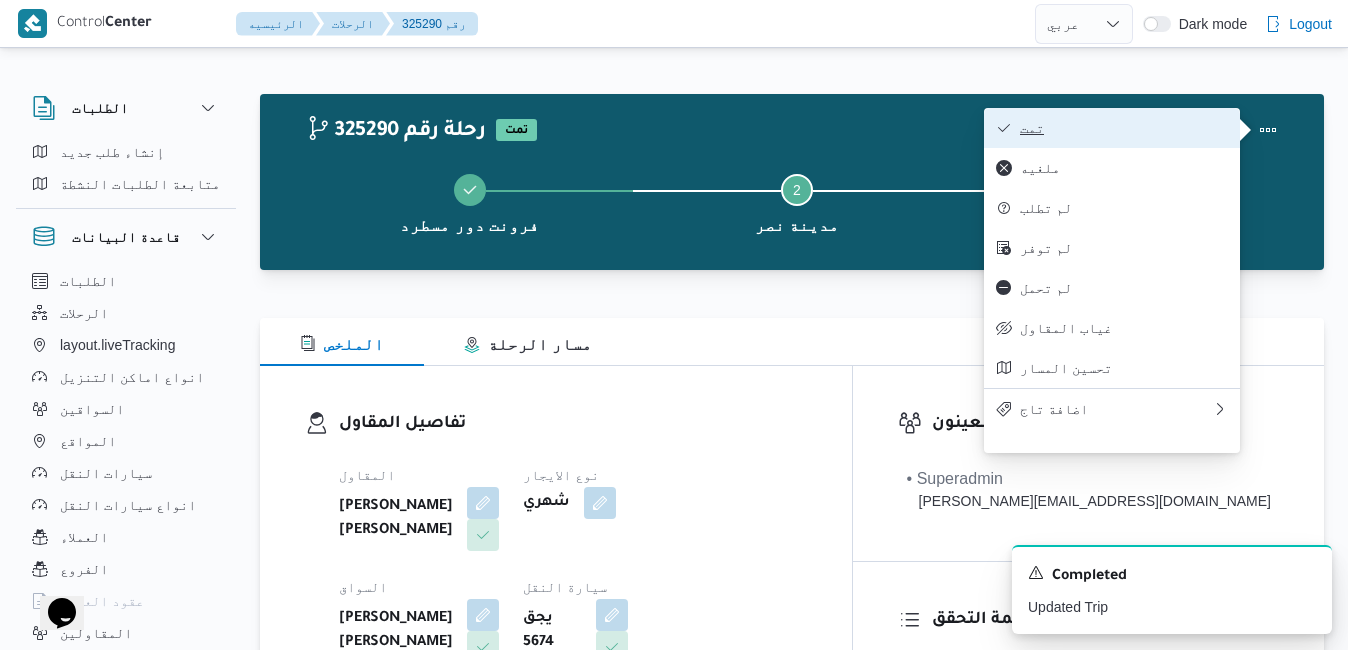 click on "تمت" at bounding box center [1112, 128] 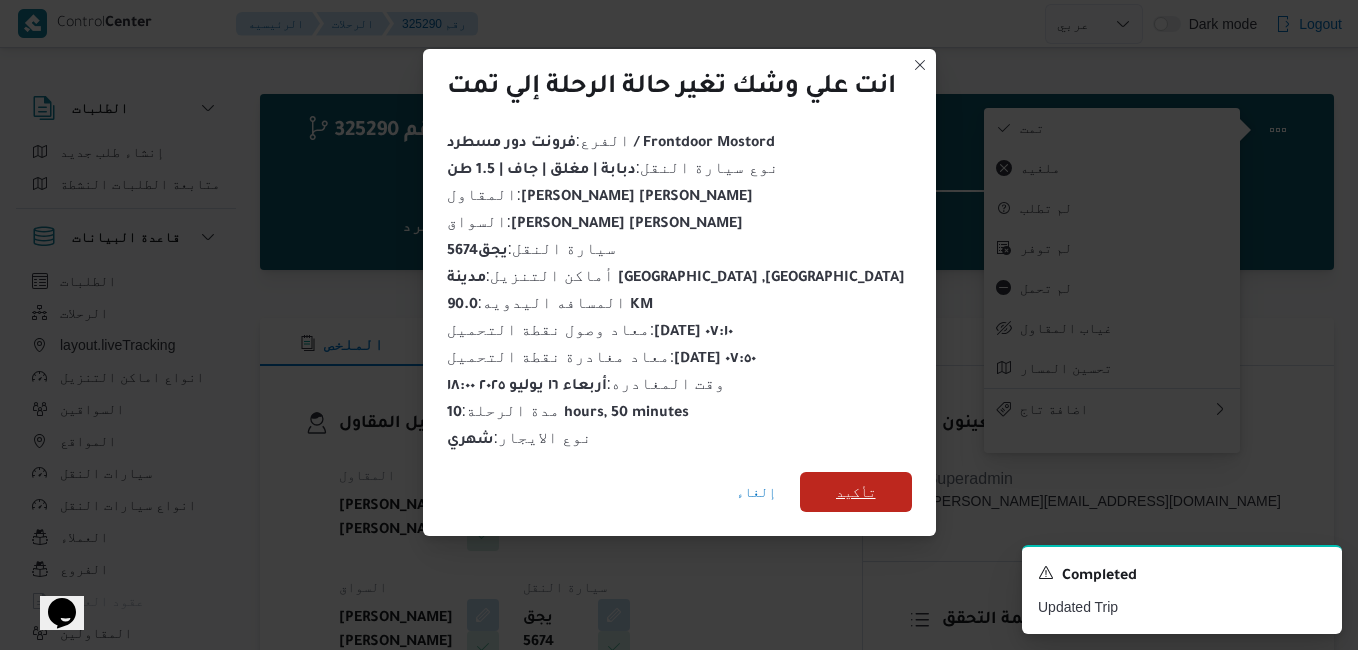 click on "تأكيد" at bounding box center [856, 492] 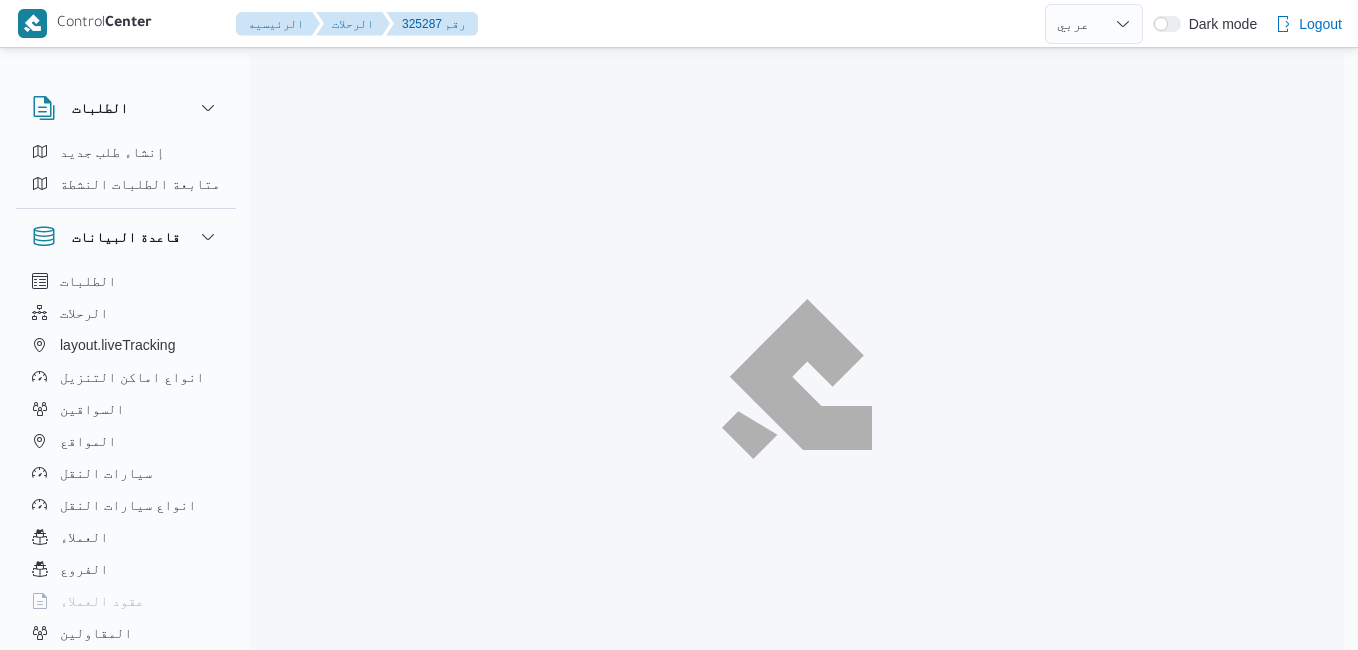 select on "ar" 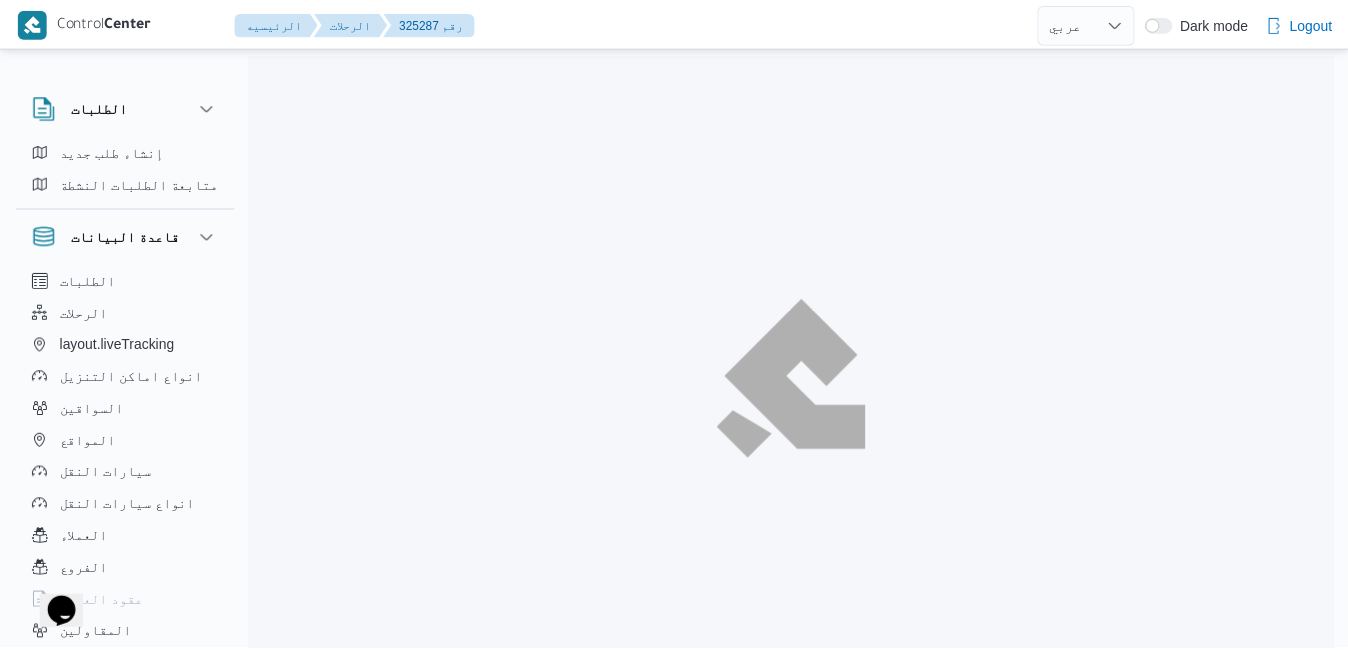 scroll, scrollTop: 0, scrollLeft: 0, axis: both 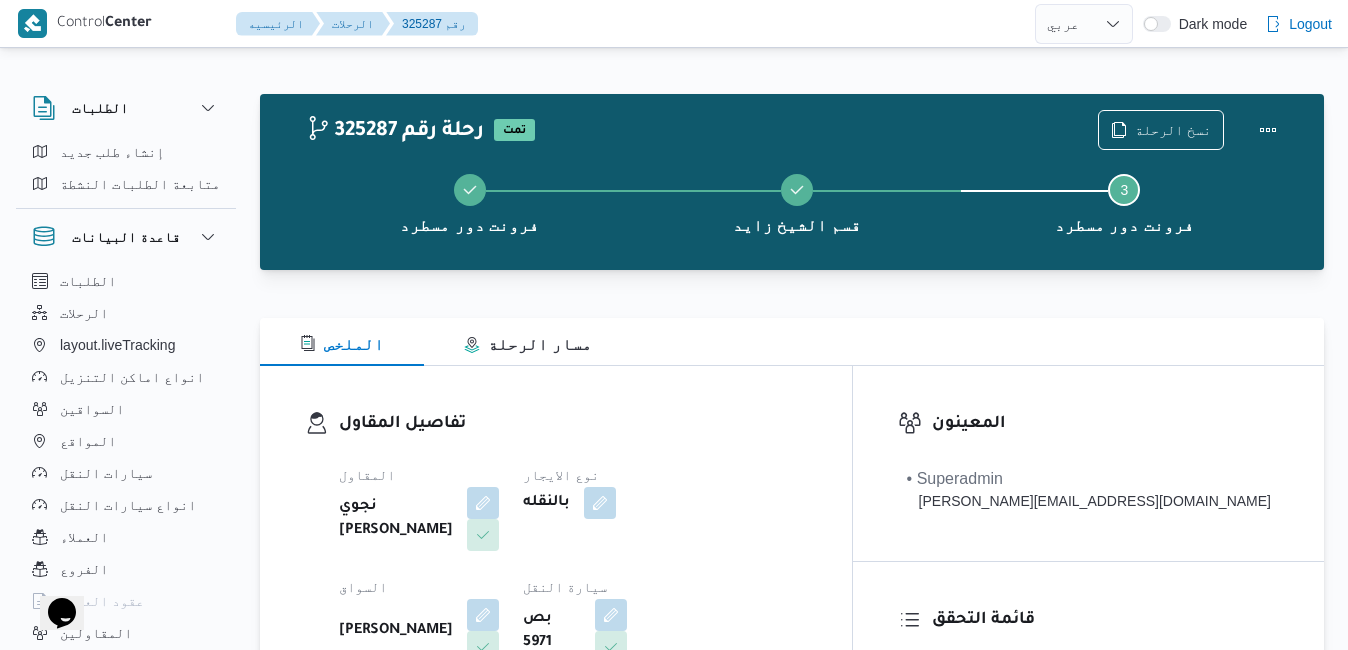 click on "الملخص مسار الرحلة" at bounding box center (792, 342) 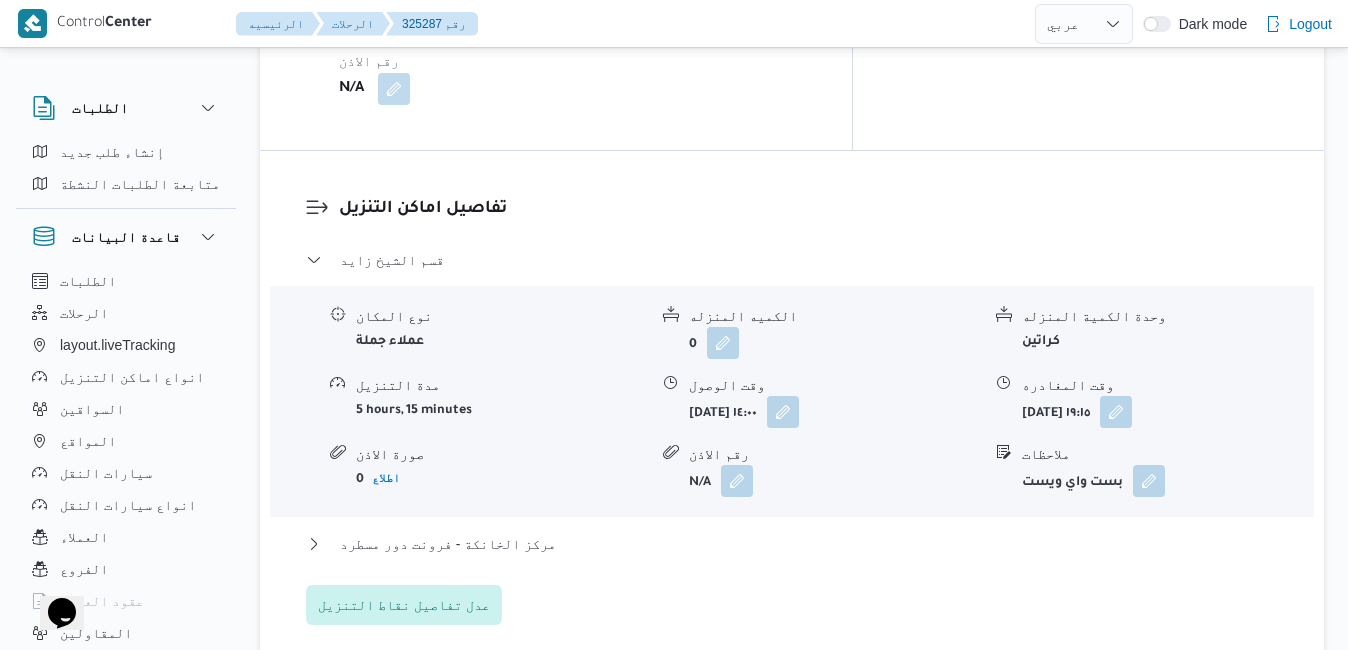 scroll, scrollTop: 1840, scrollLeft: 0, axis: vertical 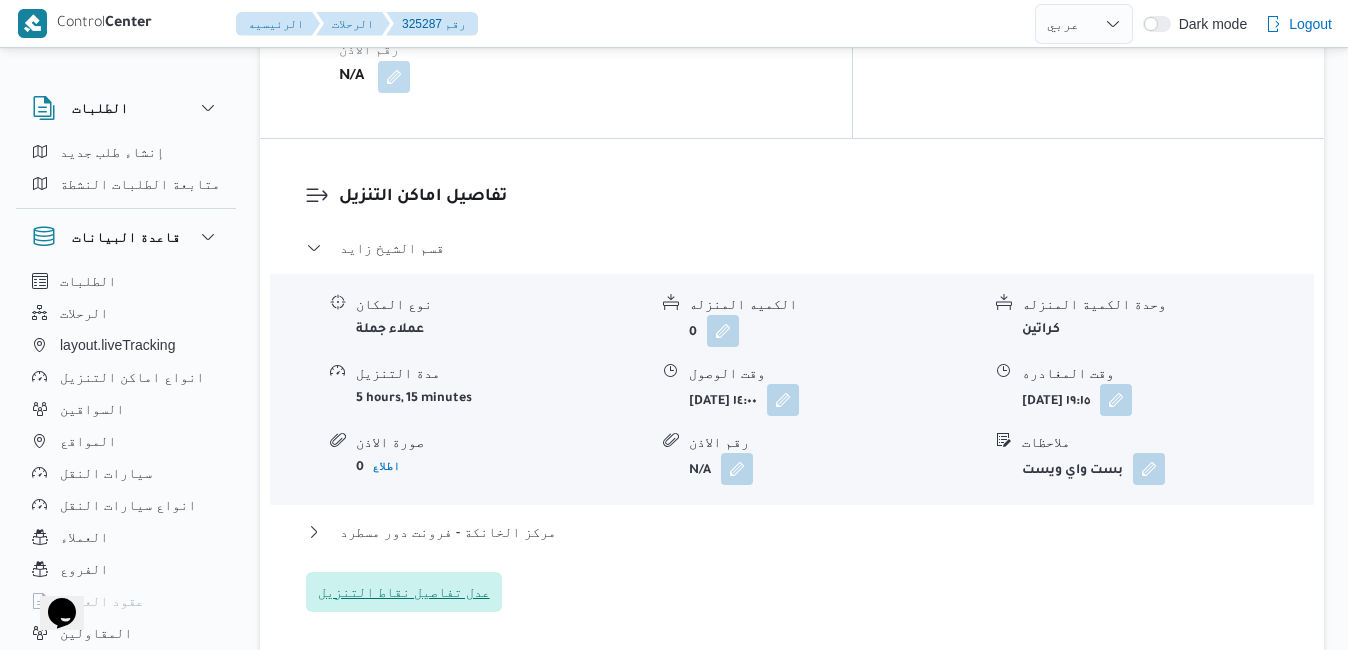 click on "عدل تفاصيل نقاط التنزيل" at bounding box center [404, 592] 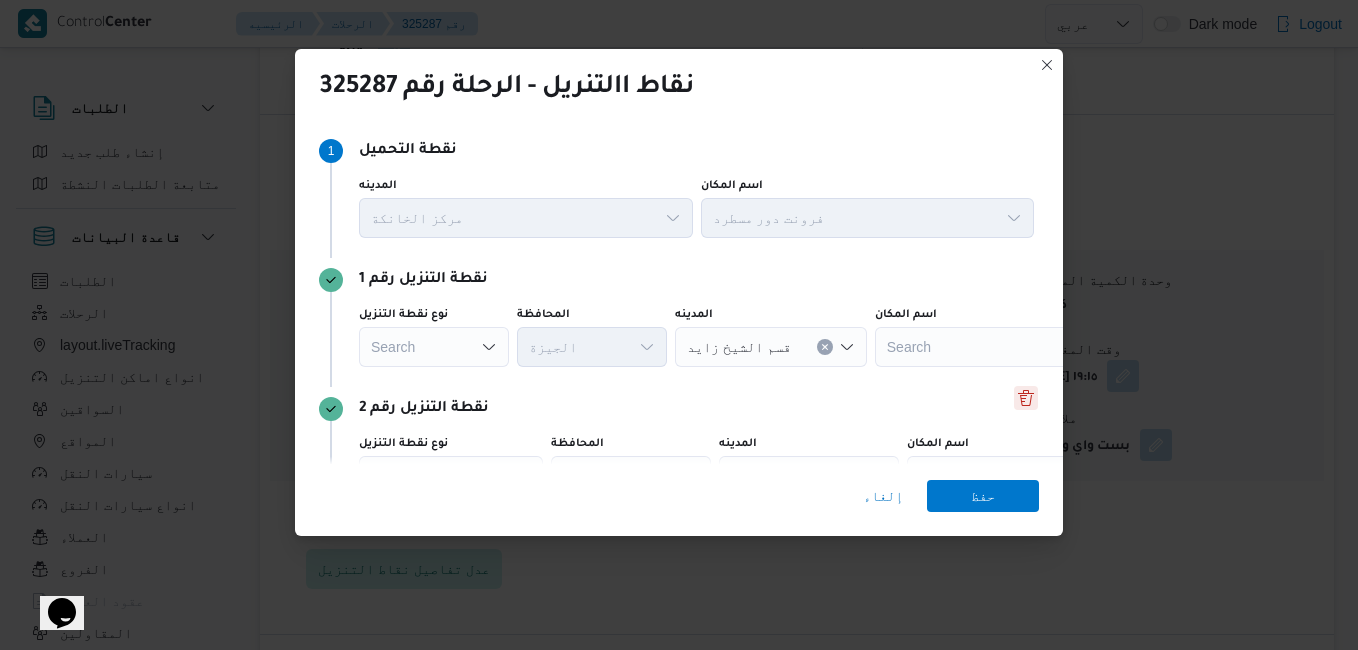 click at bounding box center [1026, 398] 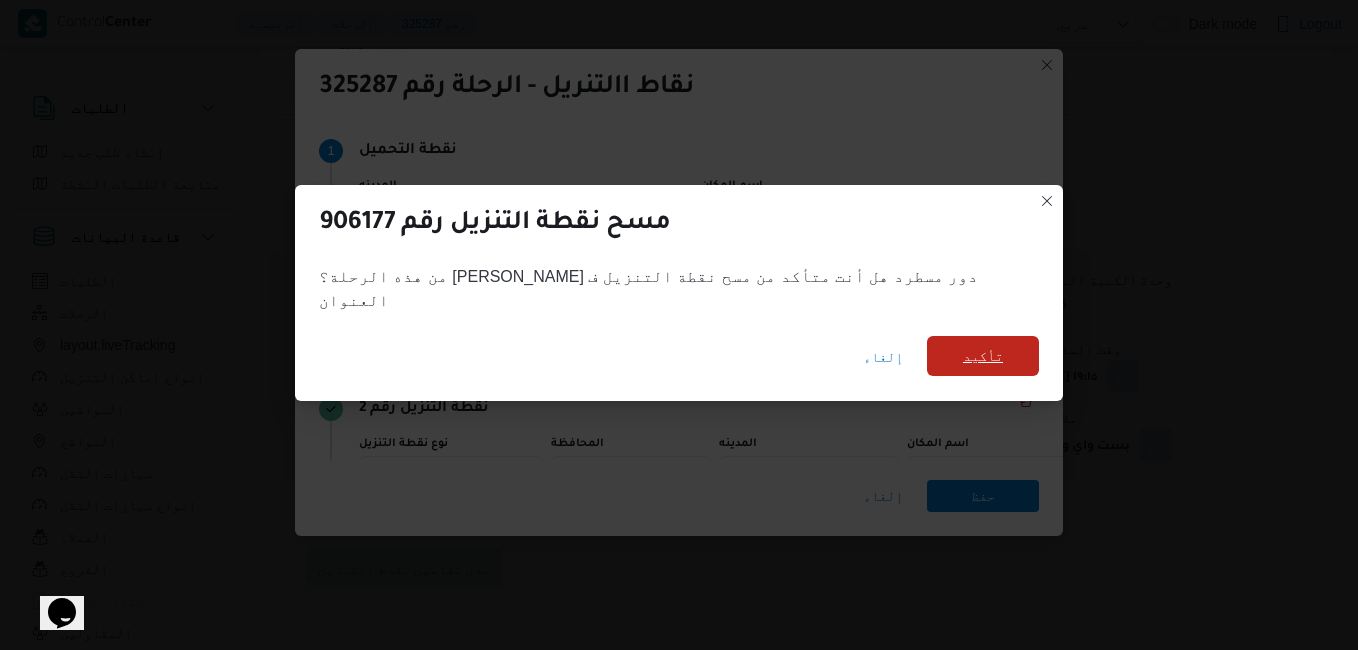 click on "تأكيد" at bounding box center (983, 356) 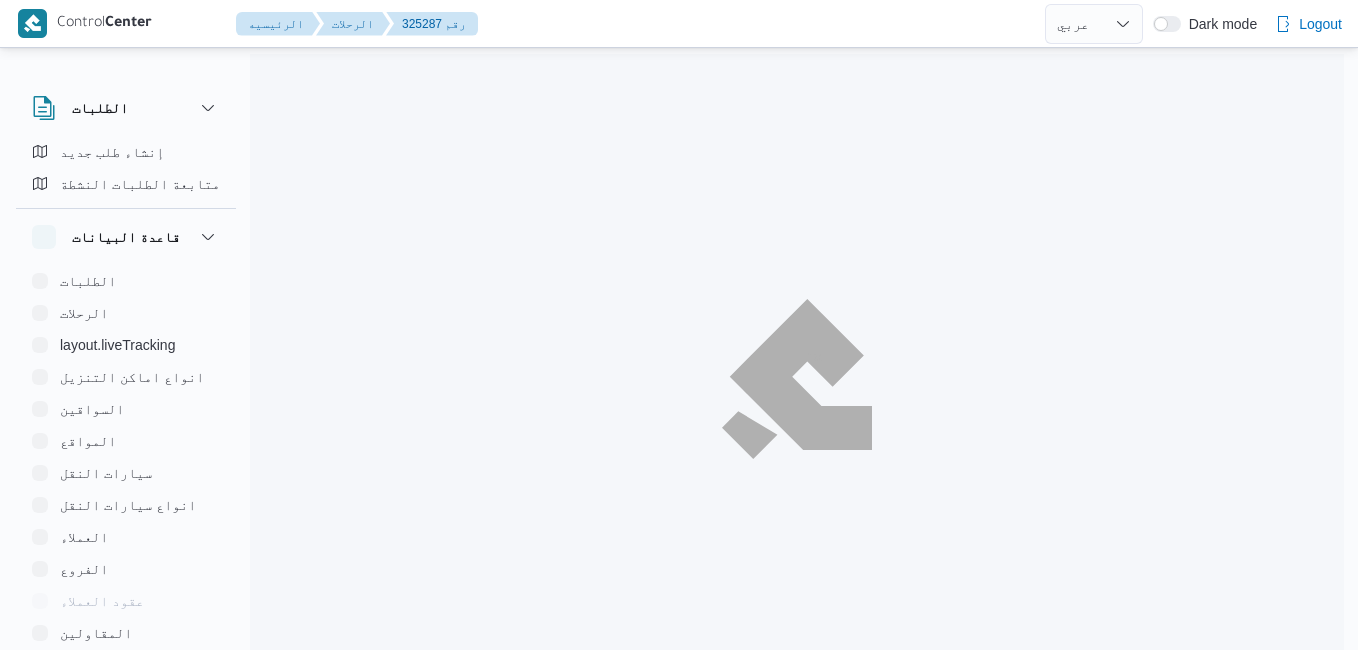 select on "ar" 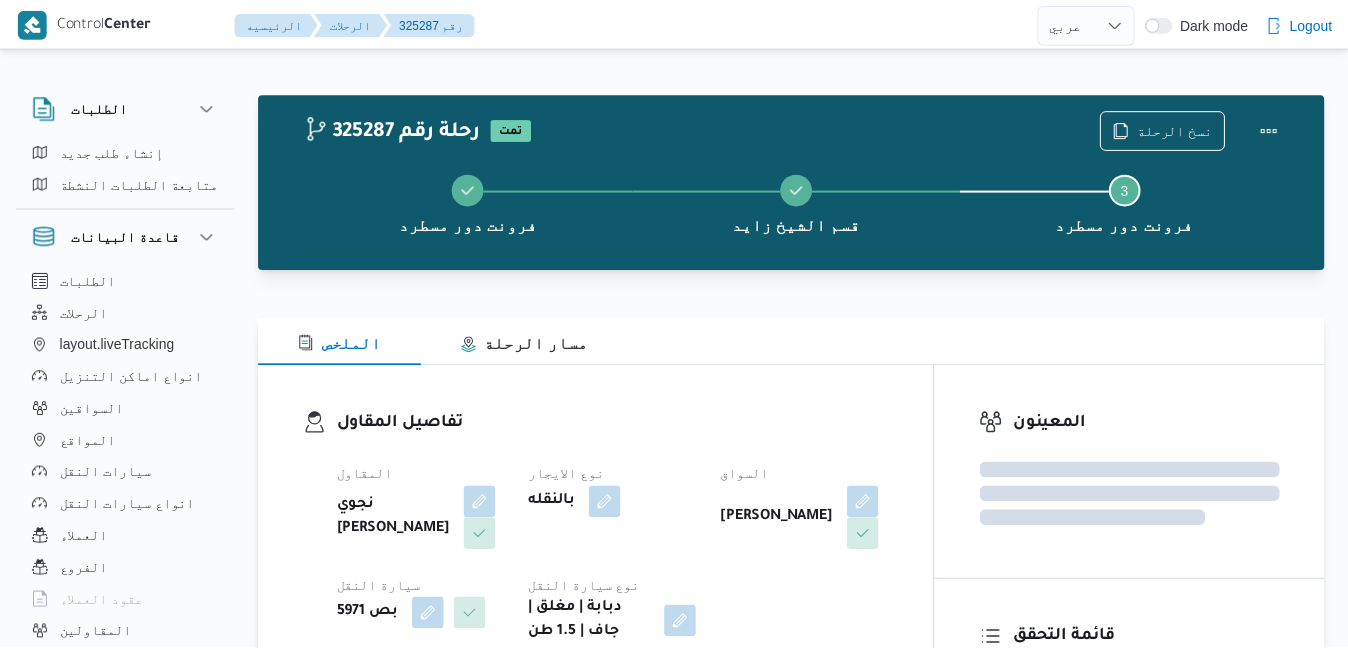 scroll, scrollTop: 1840, scrollLeft: 0, axis: vertical 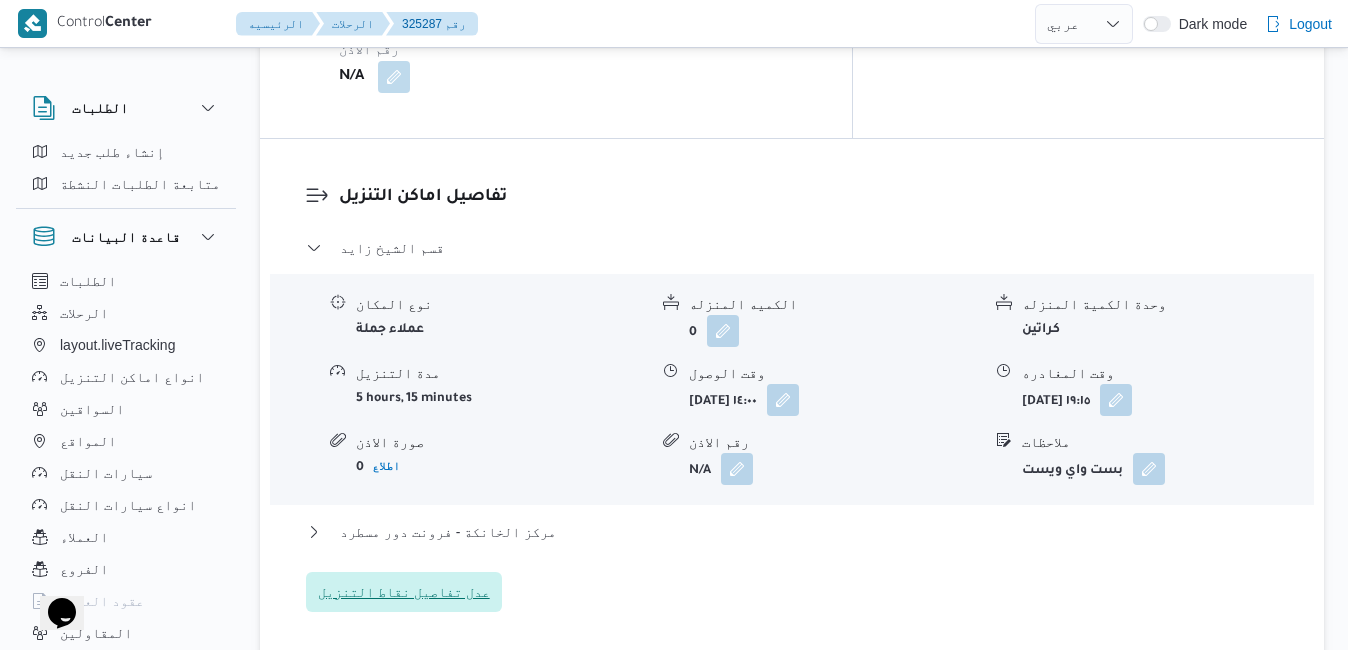 click on "عدل تفاصيل نقاط التنزيل" at bounding box center [404, 592] 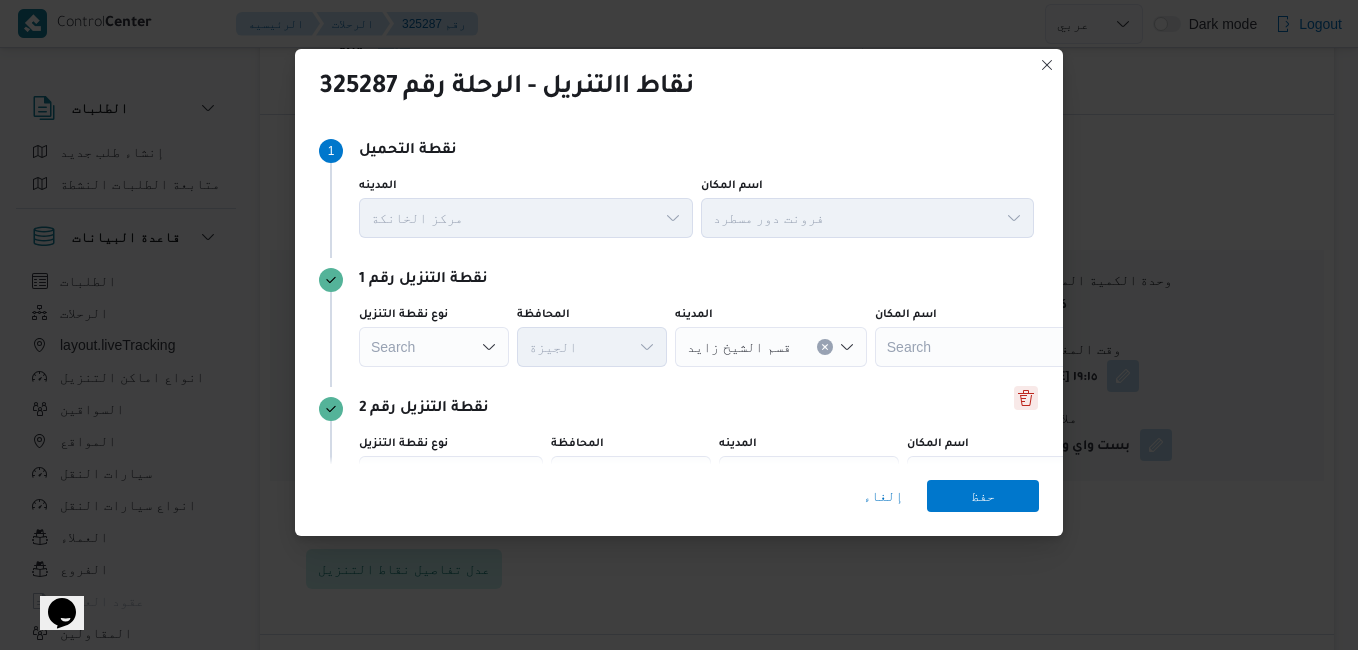 click at bounding box center [1026, 398] 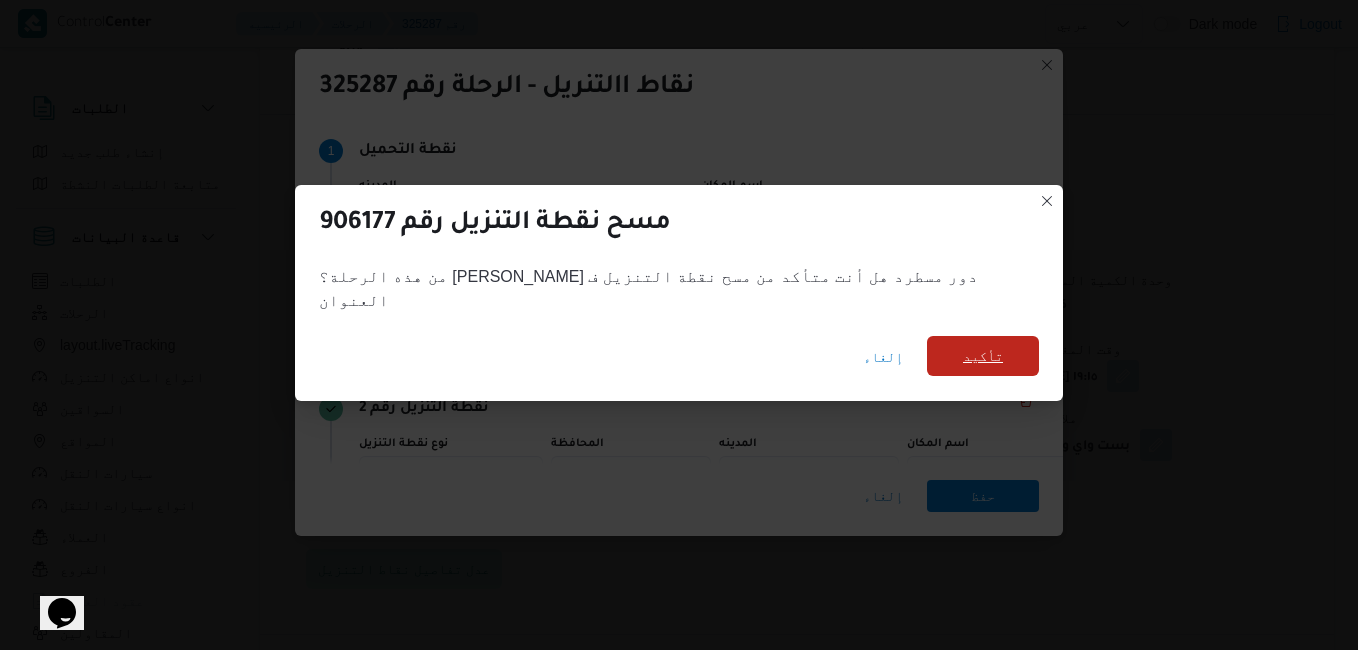 click on "تأكيد" at bounding box center (983, 356) 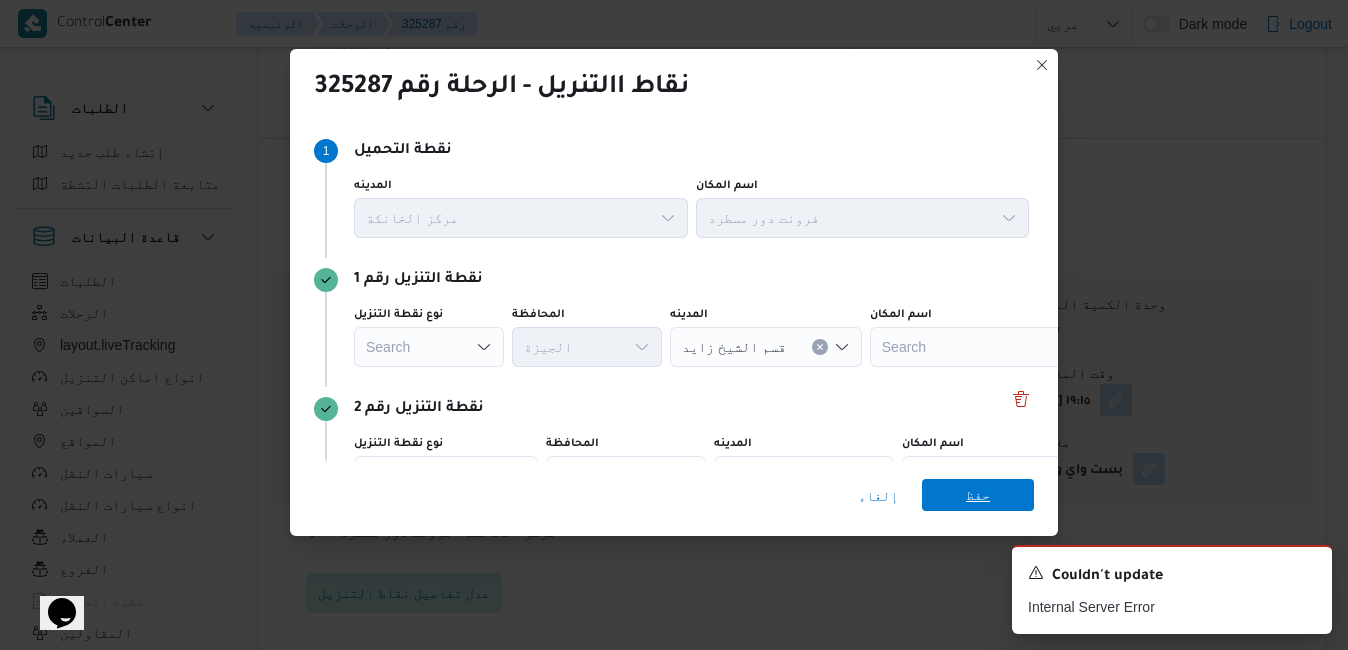 click on "حفظ" at bounding box center [978, 495] 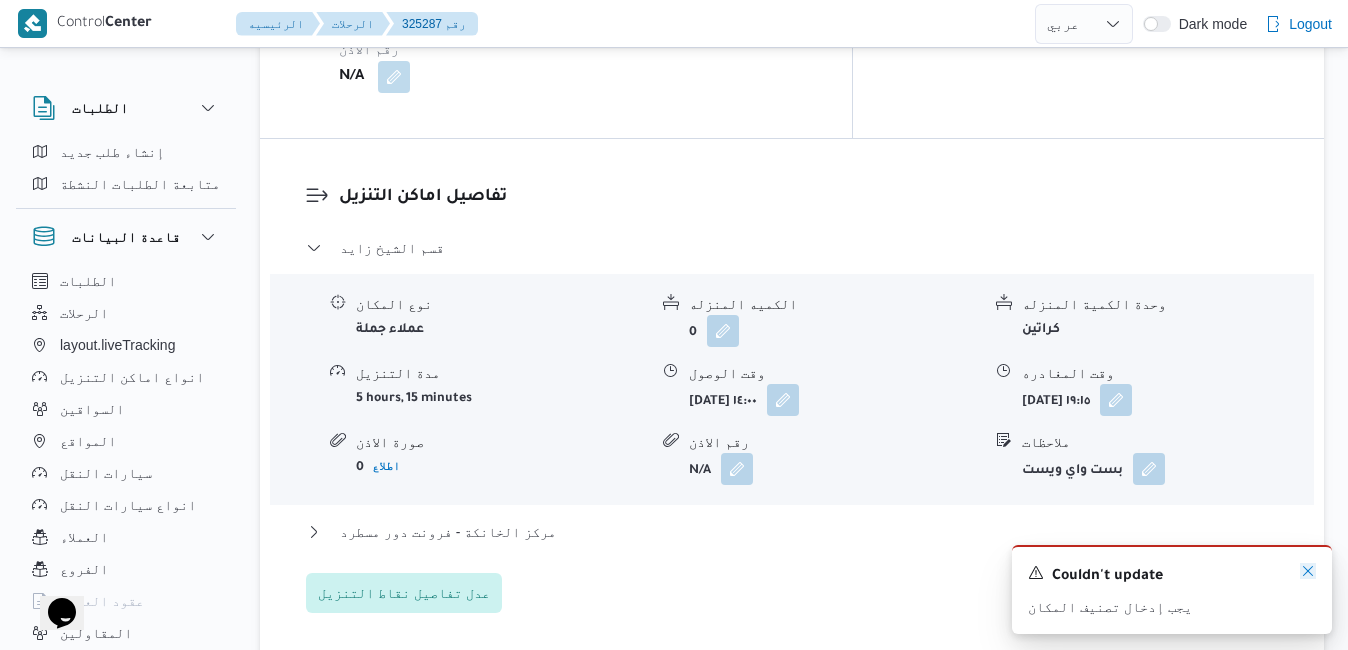 click 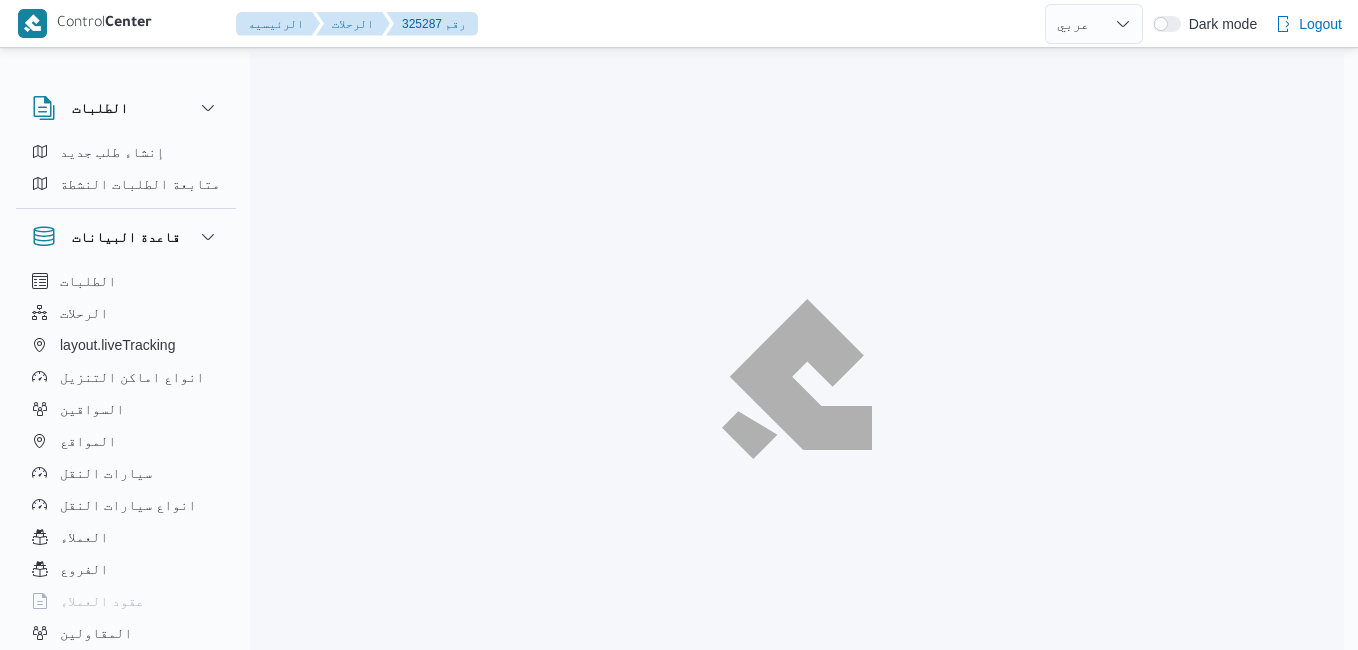 select on "ar" 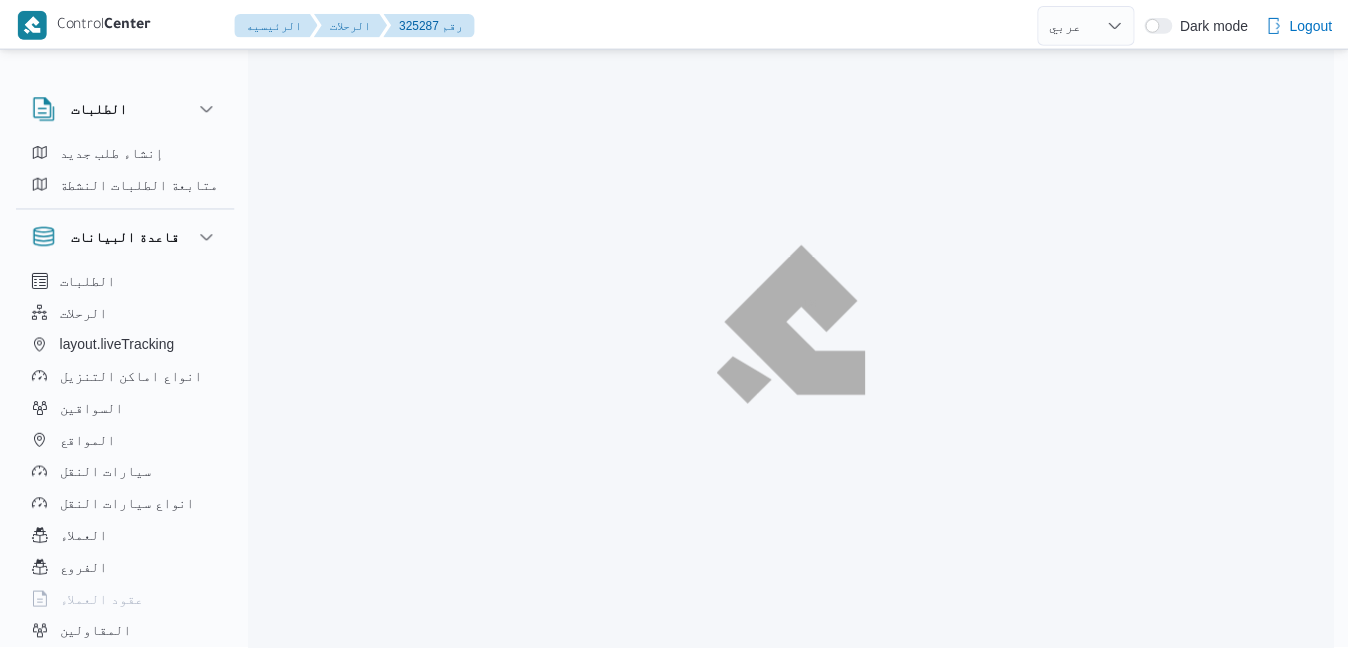 scroll, scrollTop: 54, scrollLeft: 0, axis: vertical 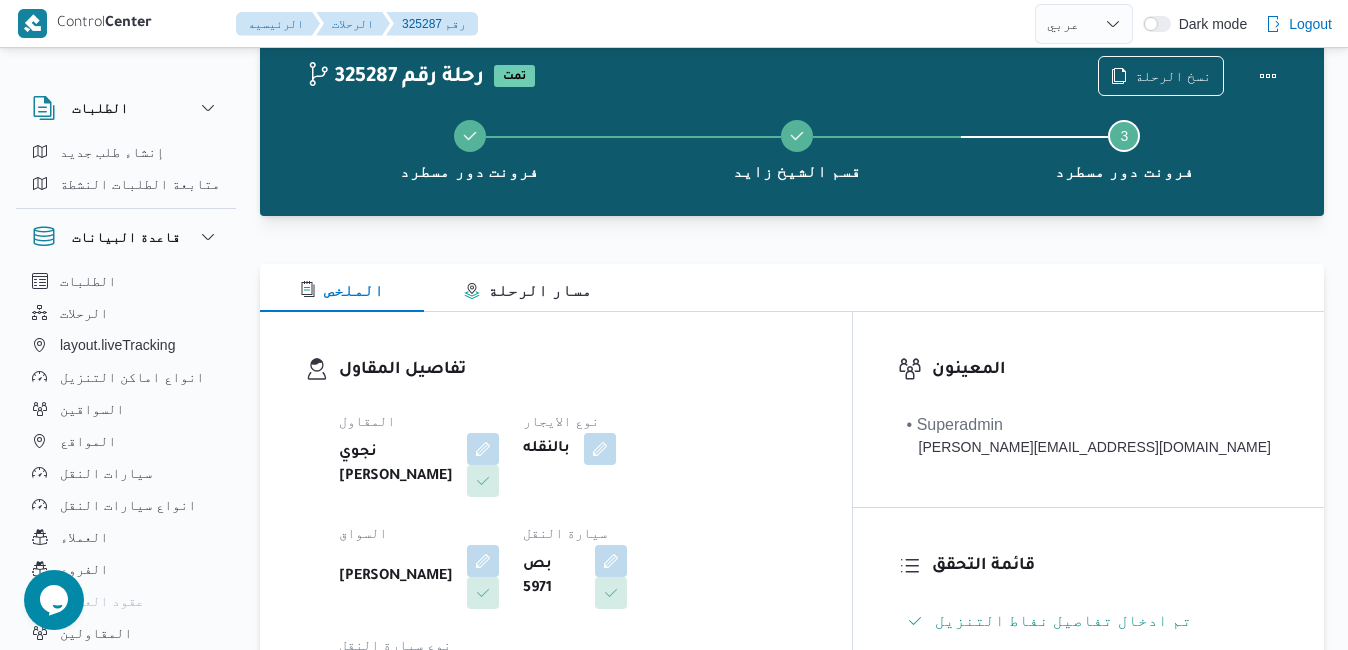 click on "الملخص مسار الرحلة" at bounding box center [792, 288] 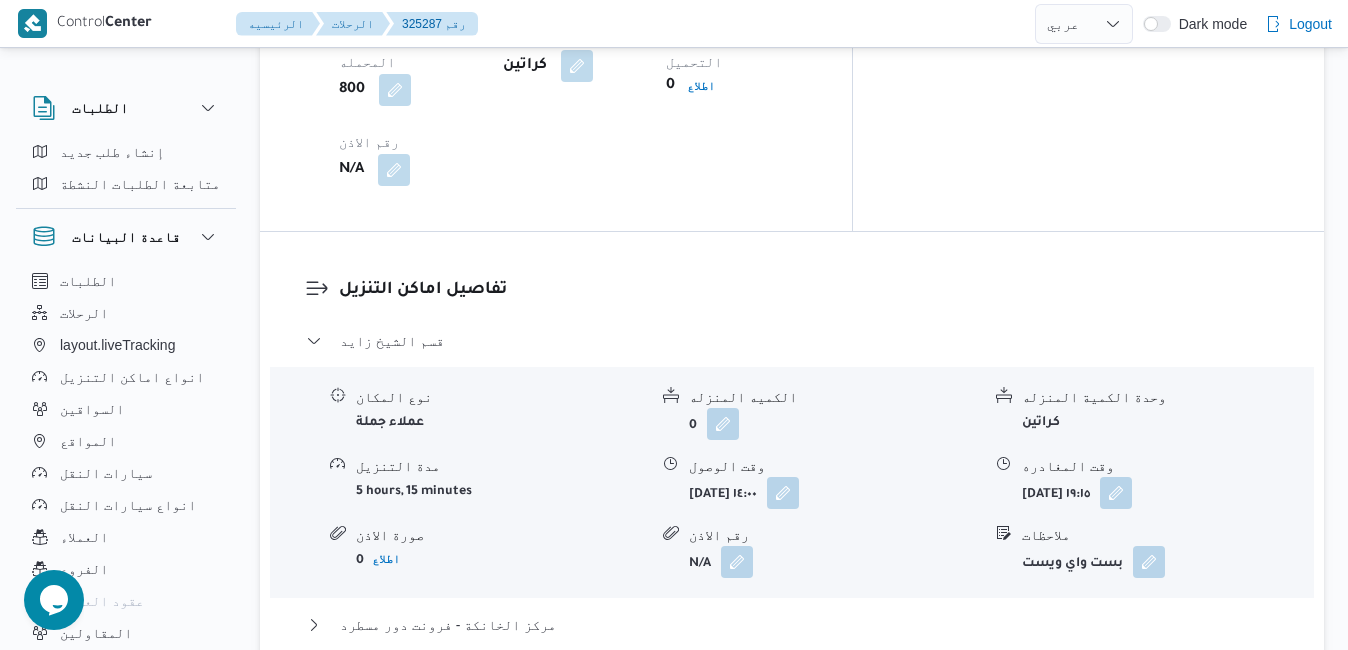 scroll, scrollTop: 1814, scrollLeft: 0, axis: vertical 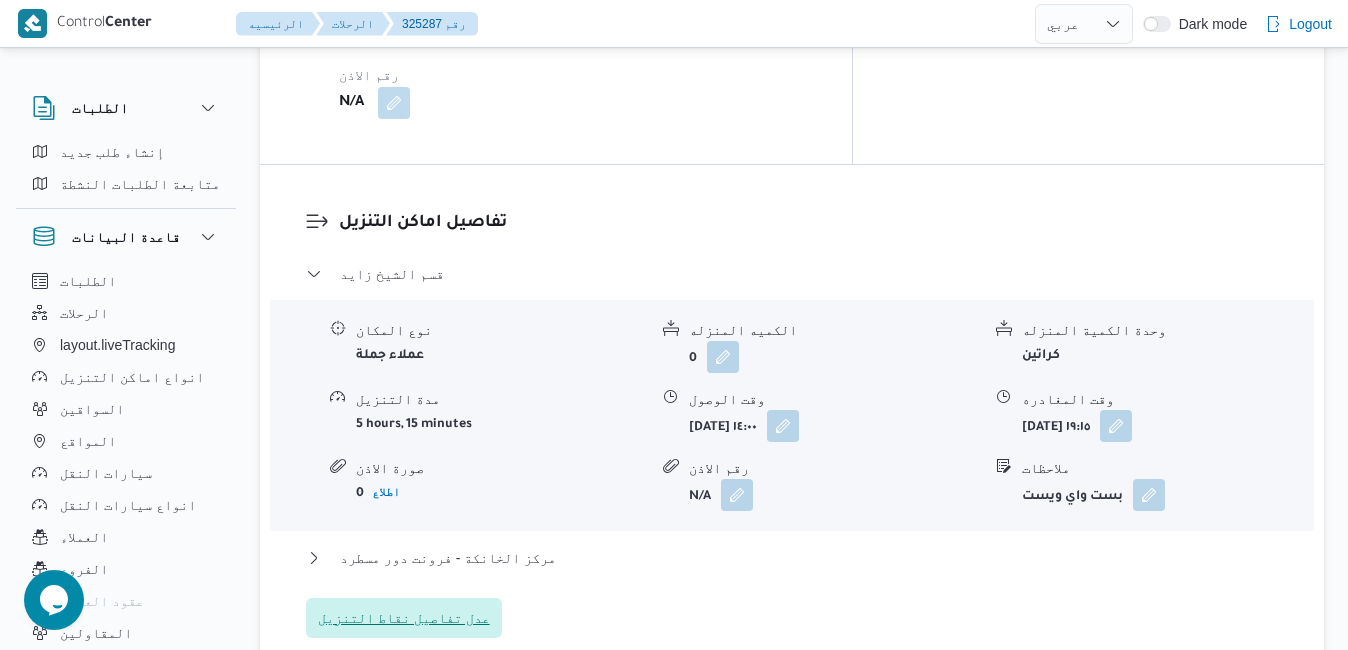 click on "عدل تفاصيل نقاط التنزيل" at bounding box center (404, 618) 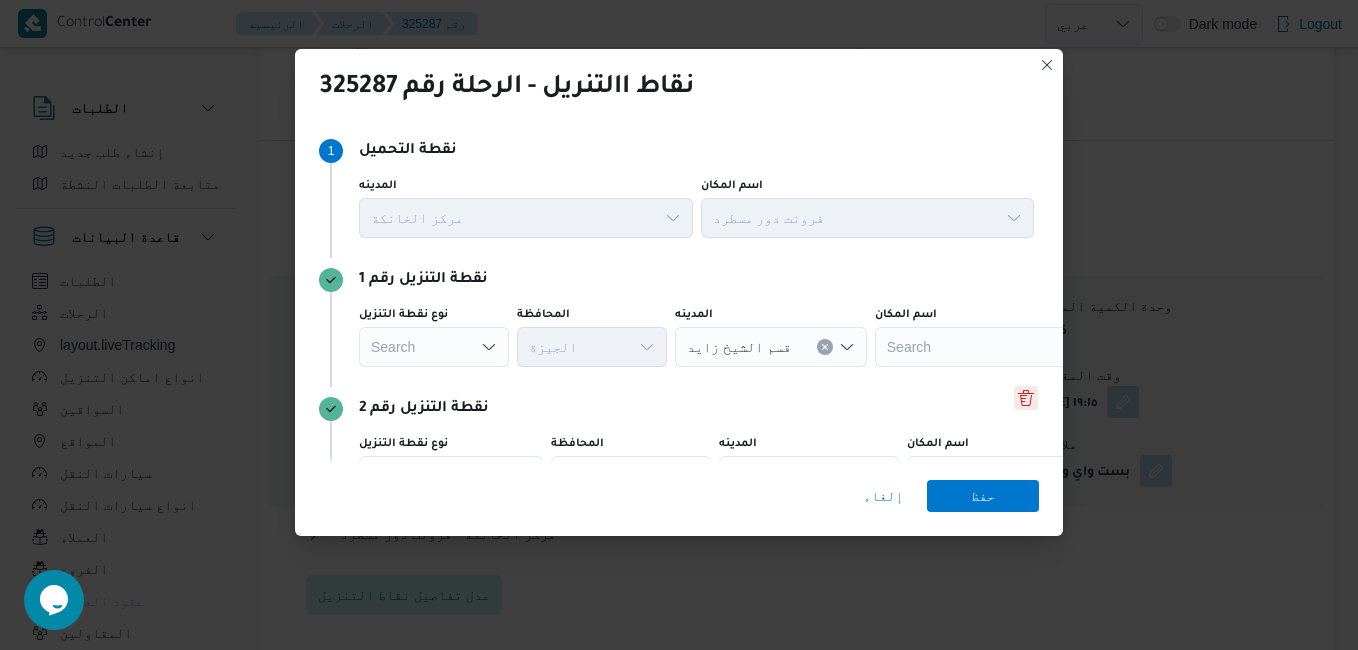 click at bounding box center [1026, 398] 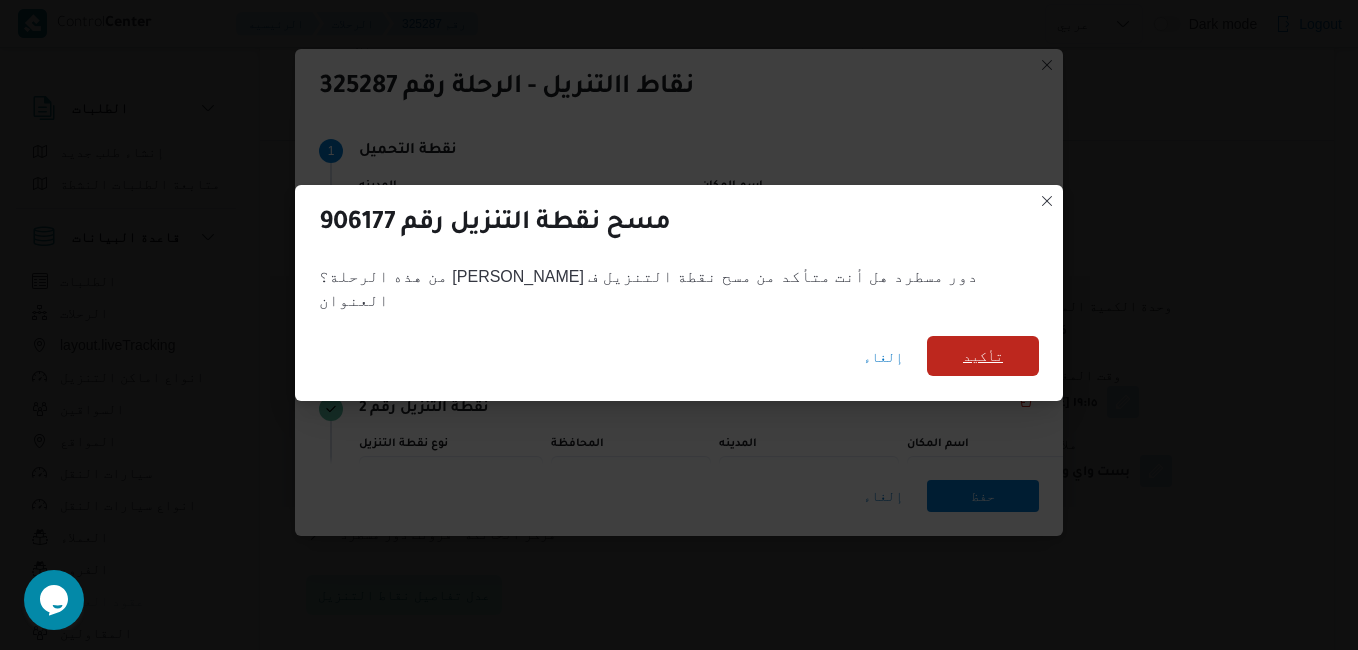 click on "تأكيد" at bounding box center (983, 356) 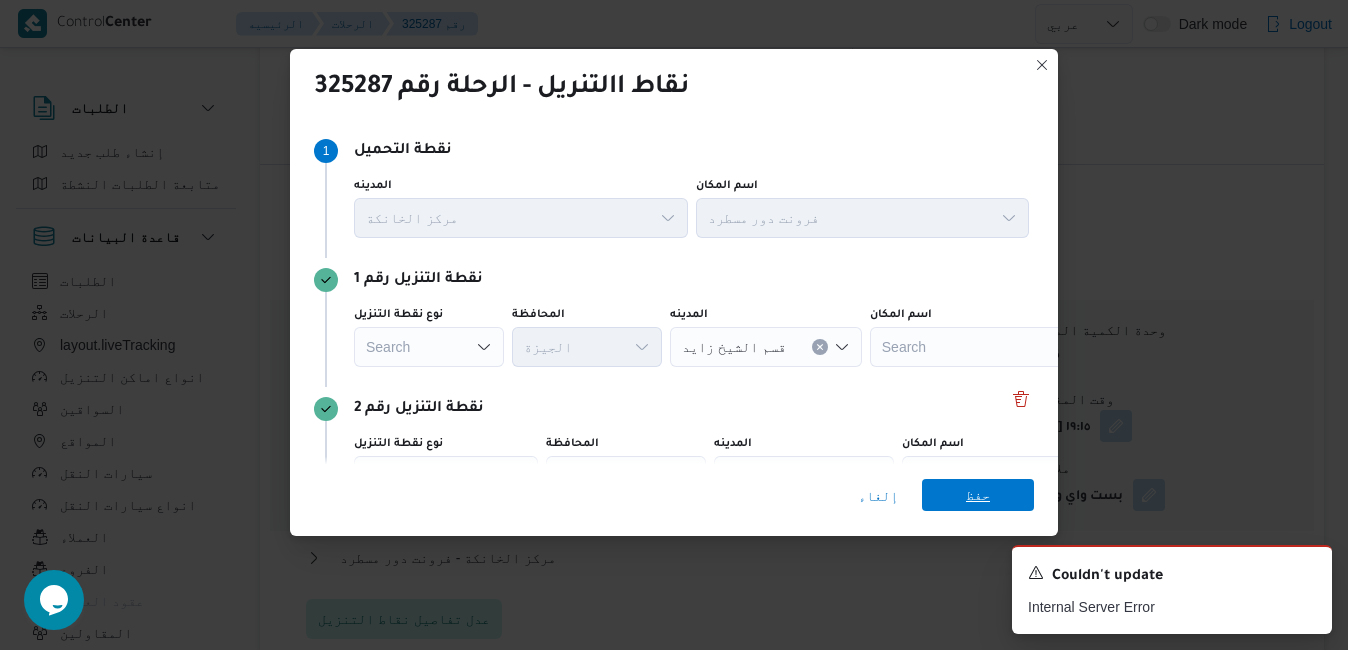 click on "حفظ" at bounding box center (978, 495) 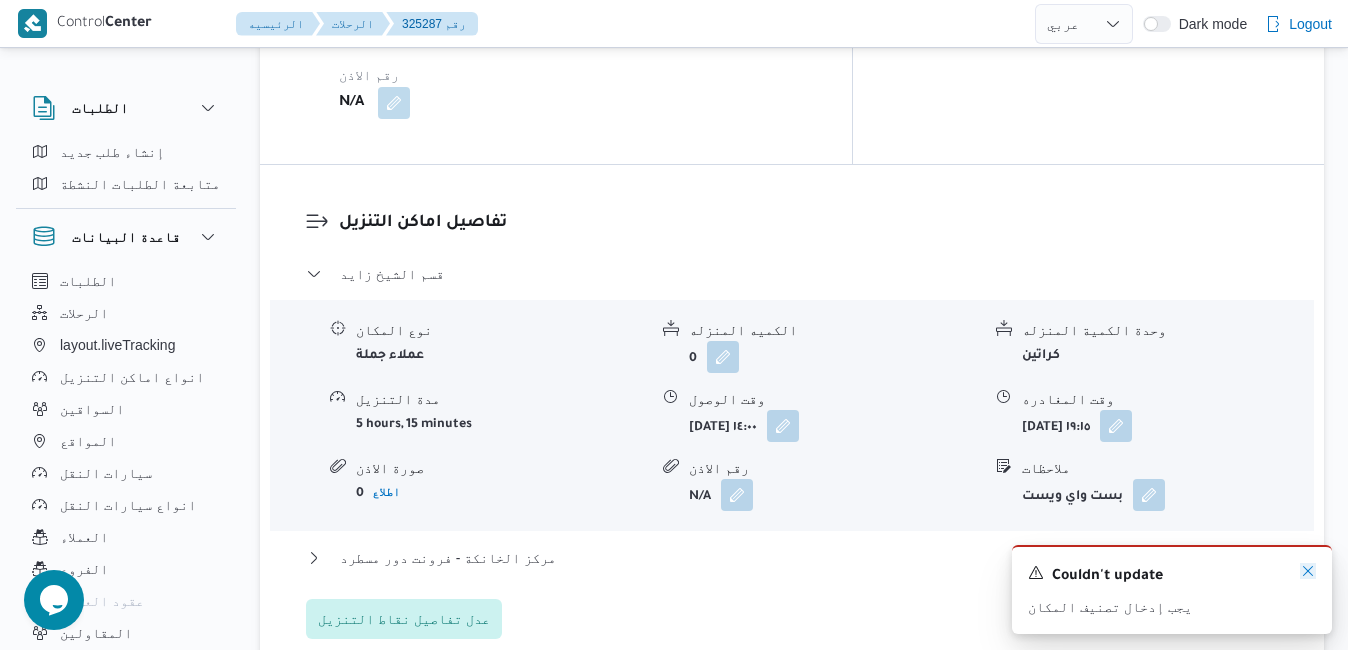 click 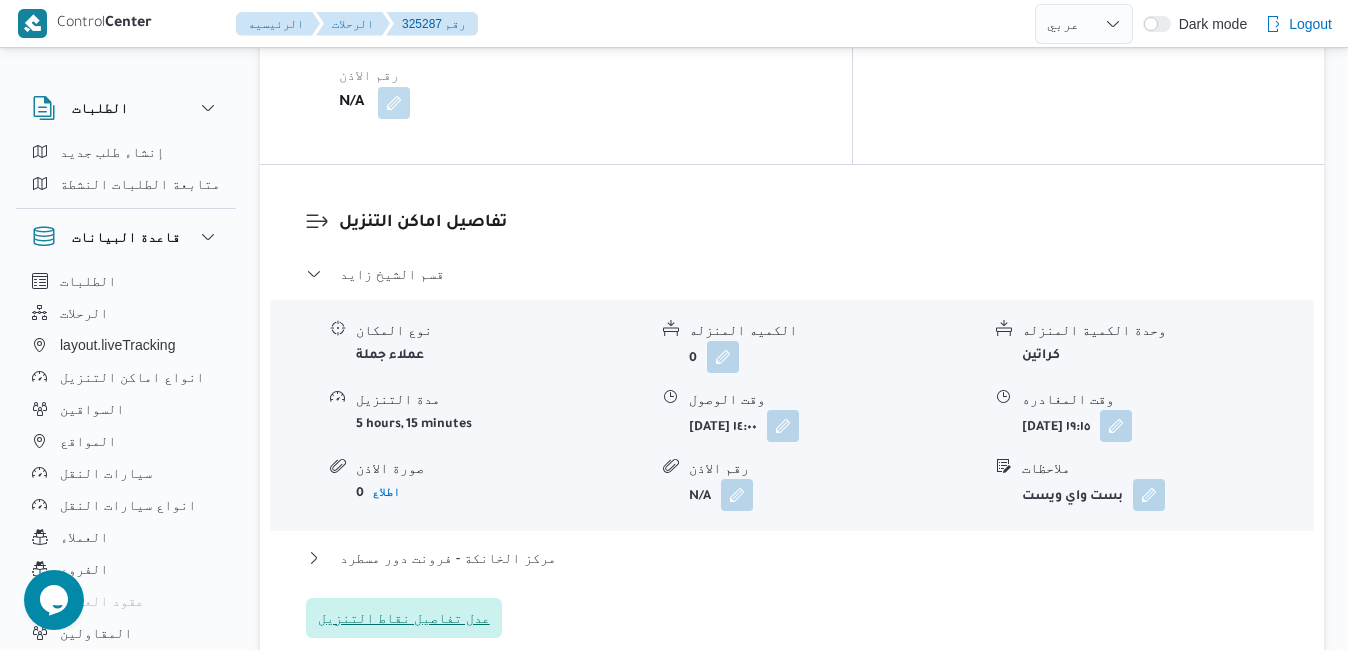 click on "عدل تفاصيل نقاط التنزيل" at bounding box center [404, 618] 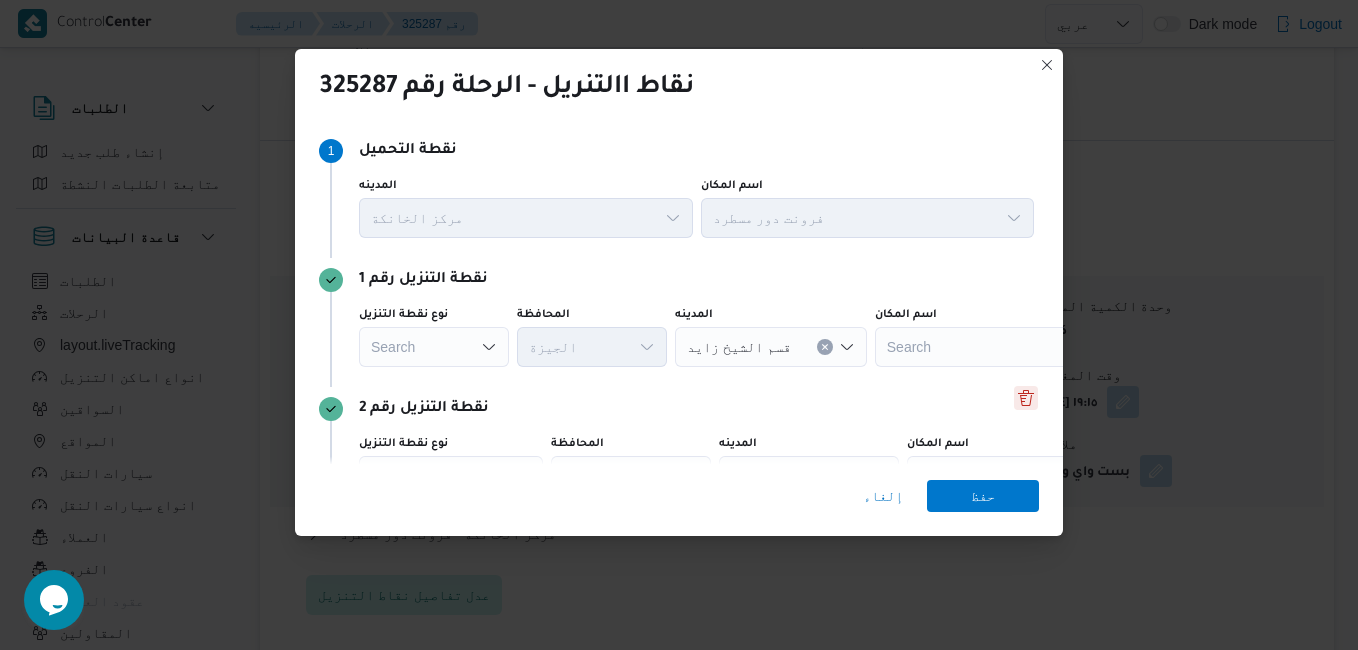 click at bounding box center (1026, 398) 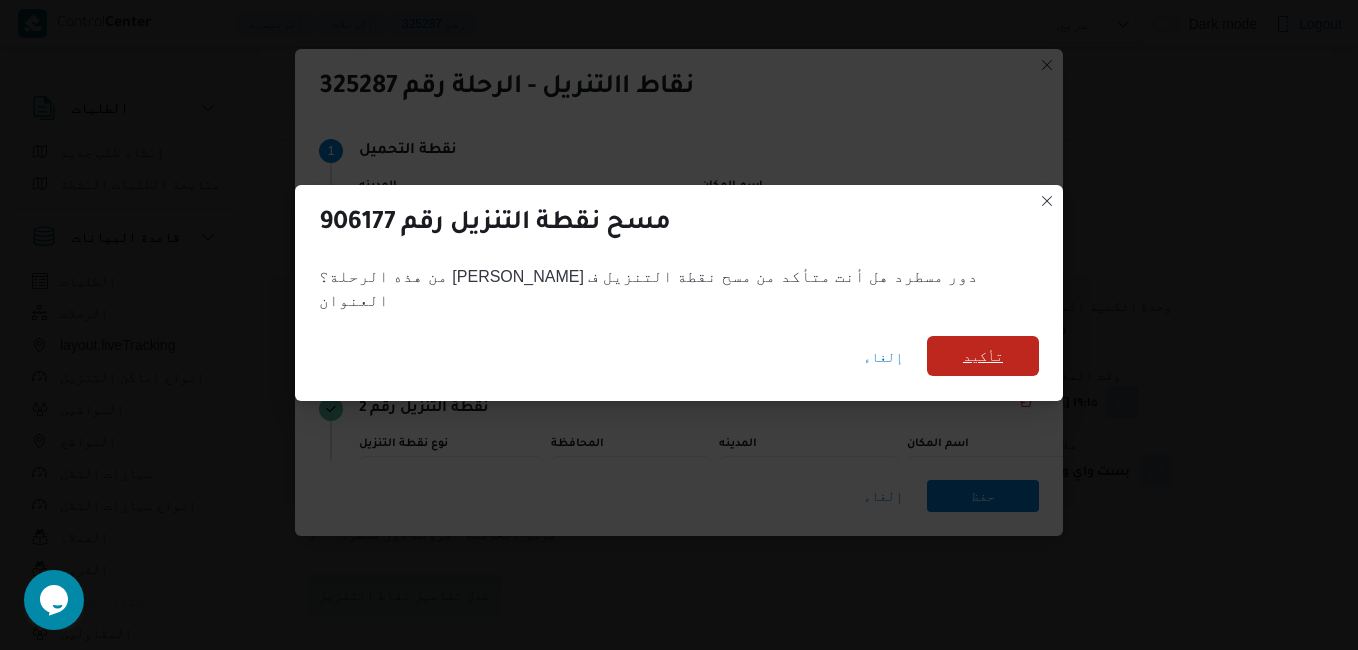 click on "تأكيد" at bounding box center (983, 356) 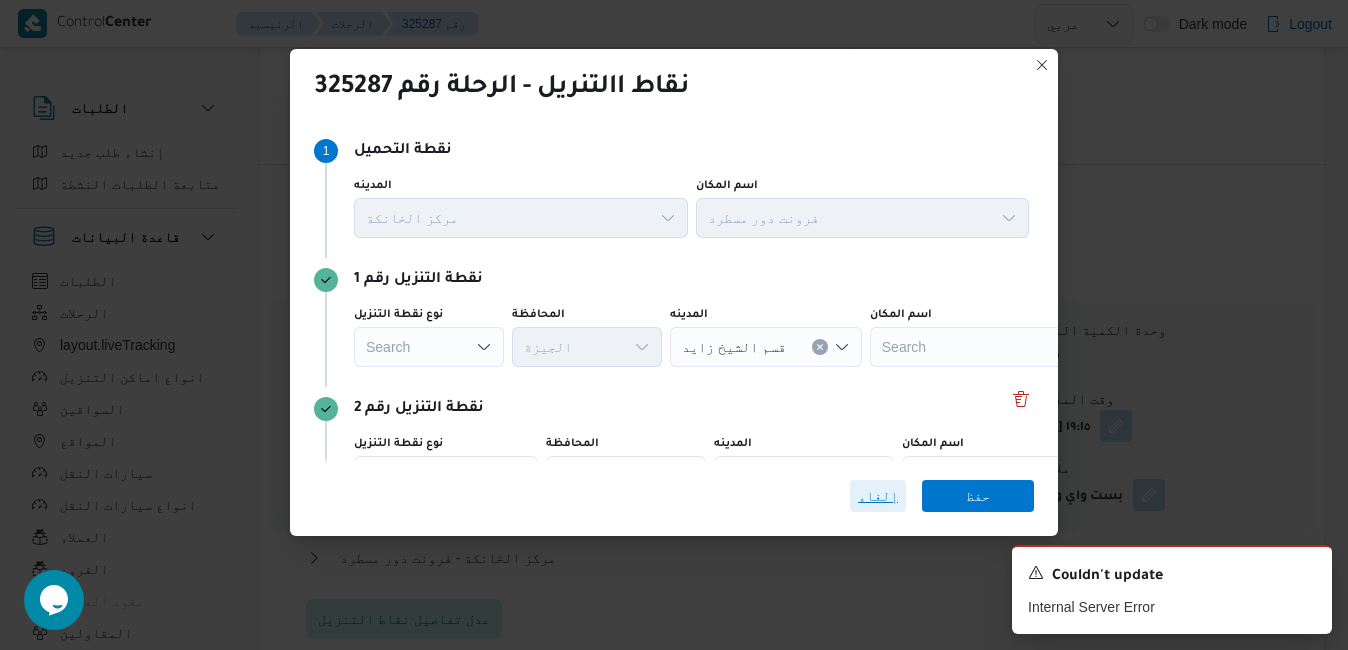 click on "إلغاء" at bounding box center [878, 496] 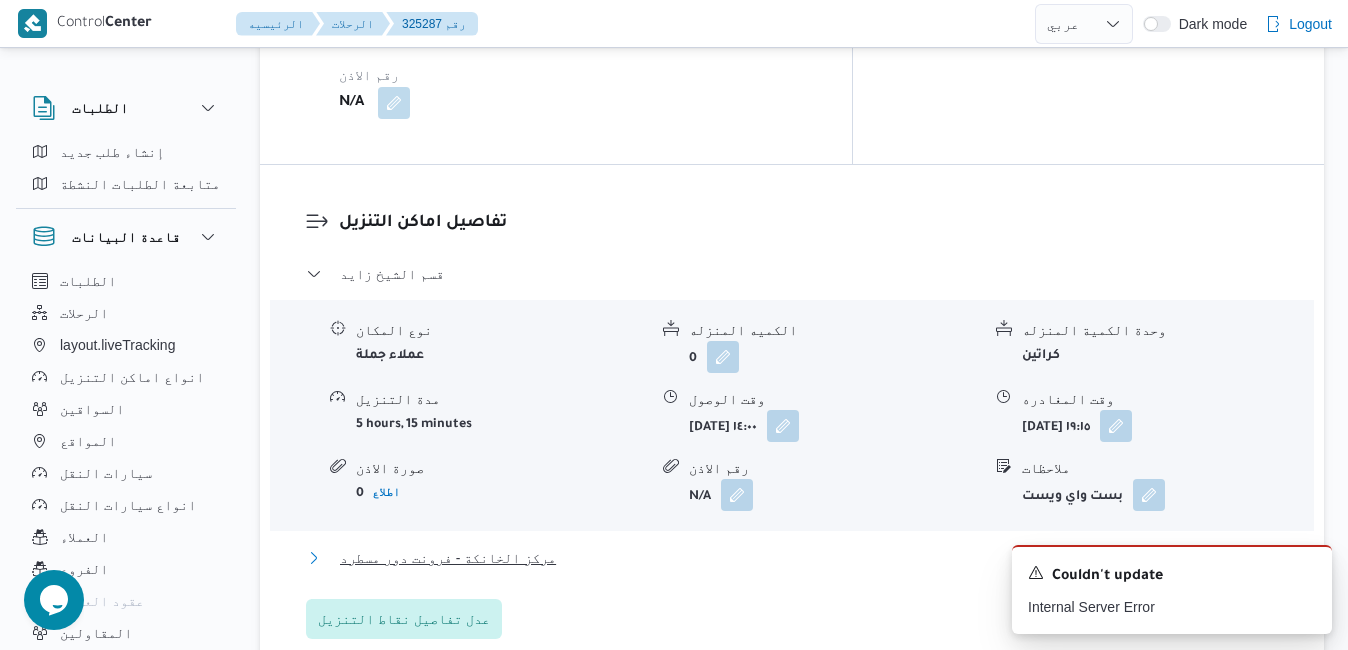 click on "مركز الخانكة -
فرونت دور مسطرد" at bounding box center (792, 558) 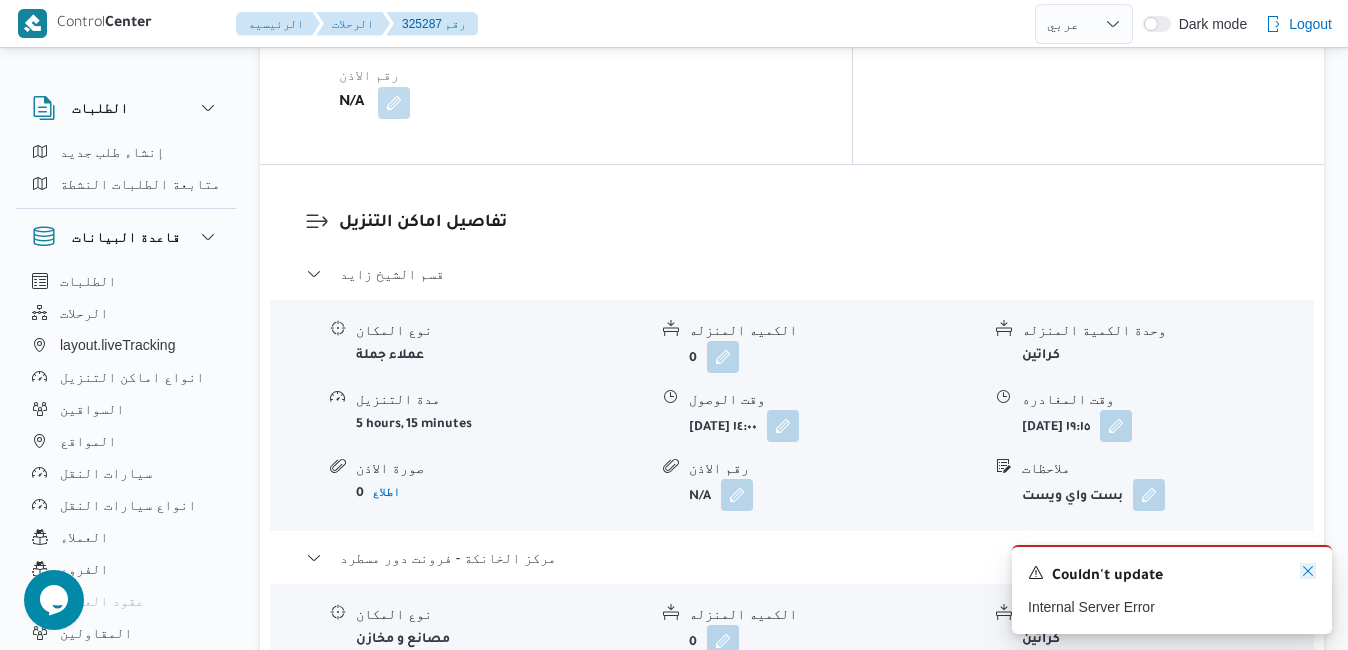 click 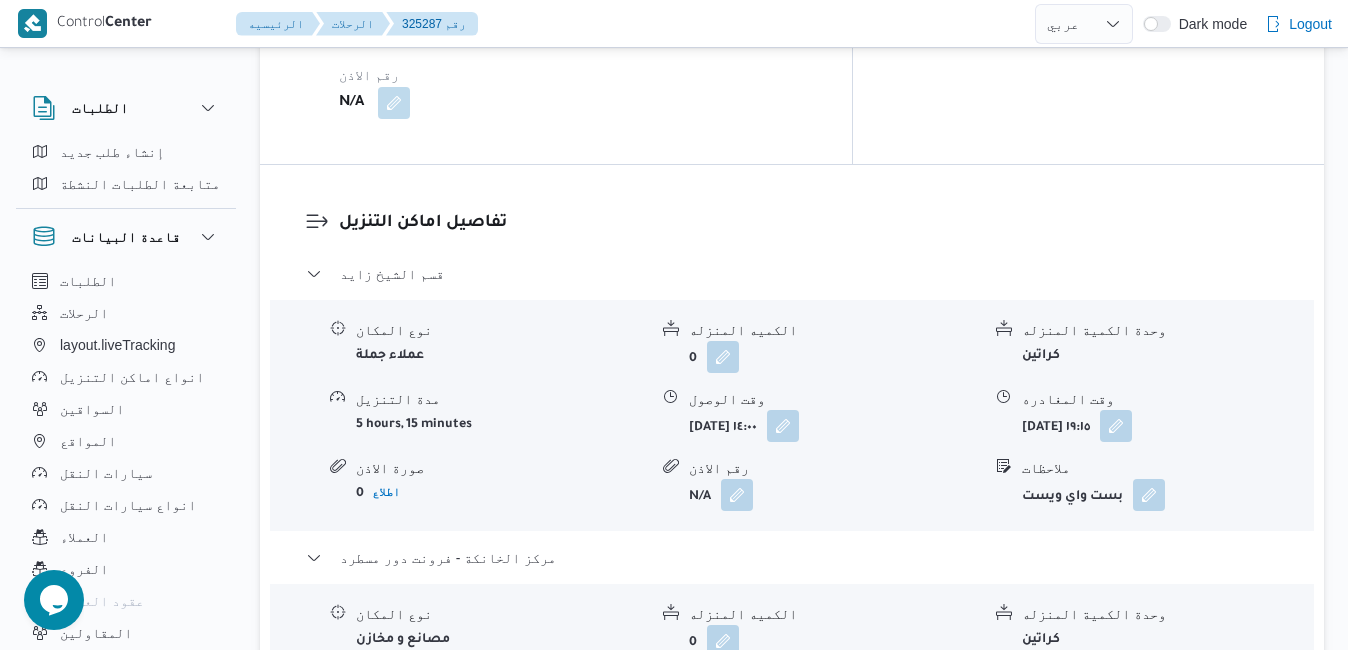 click at bounding box center (1121, 709) 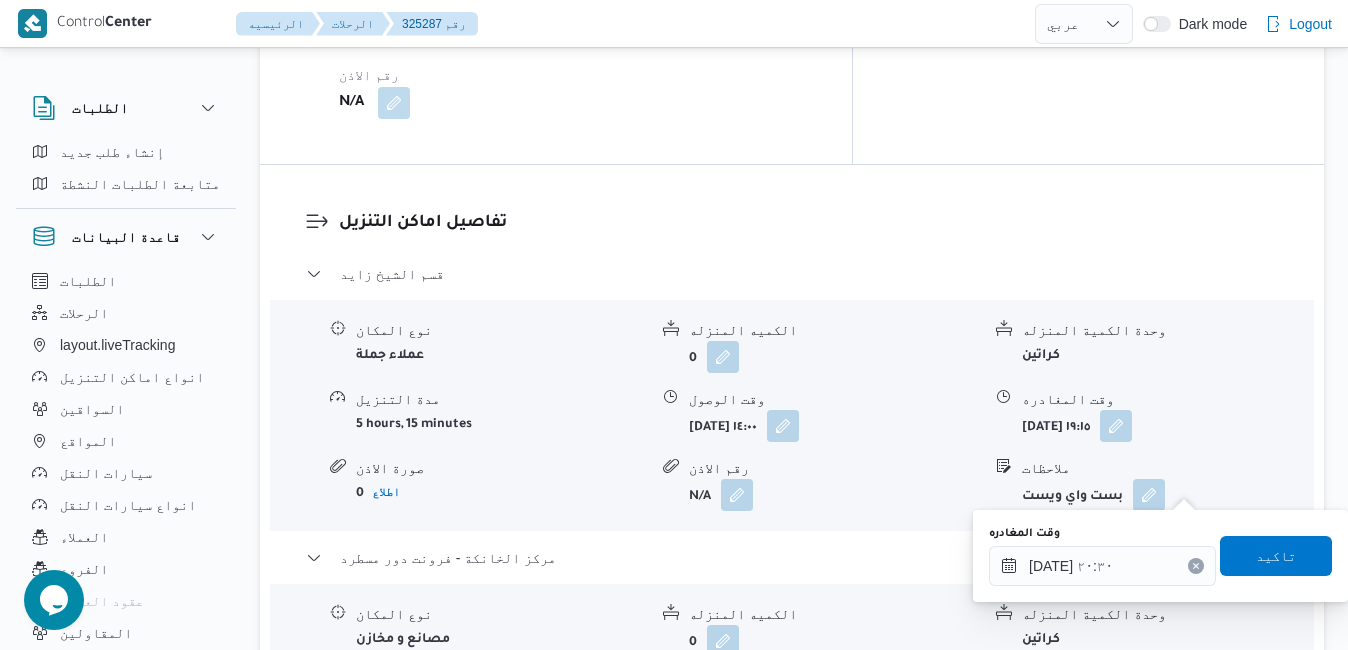 click 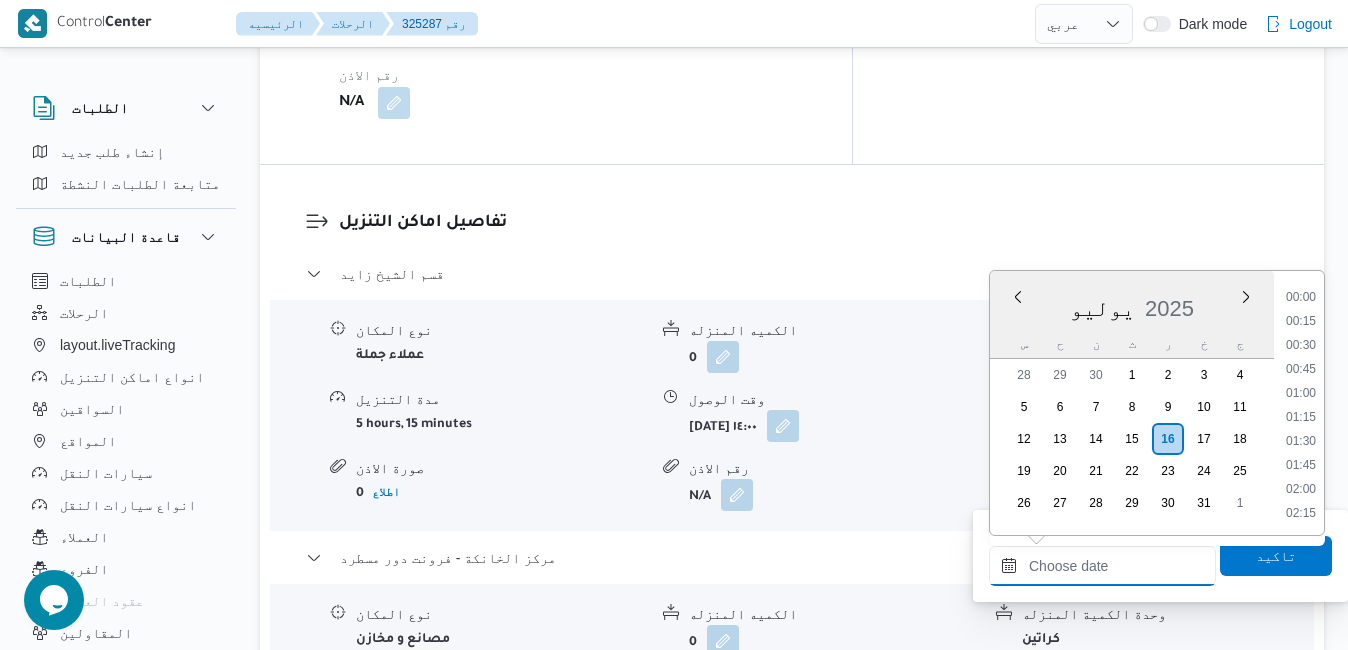 scroll, scrollTop: 1942, scrollLeft: 0, axis: vertical 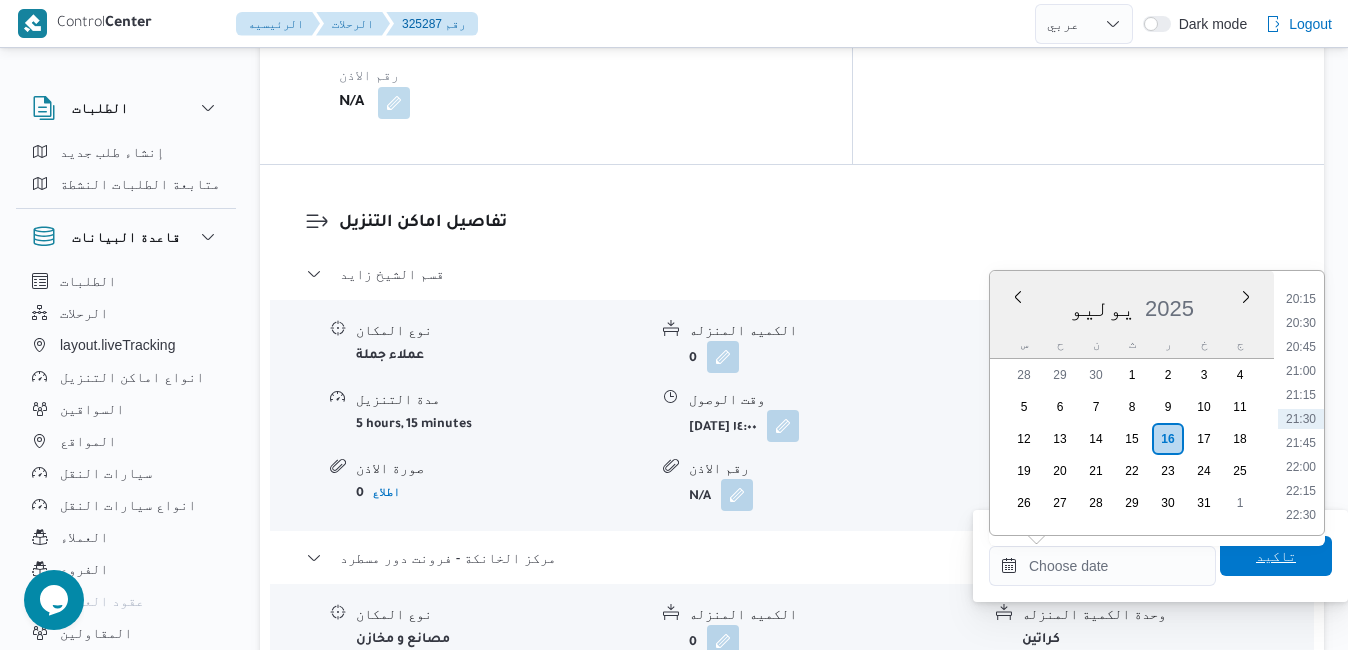 click on "تاكيد" at bounding box center [1276, 556] 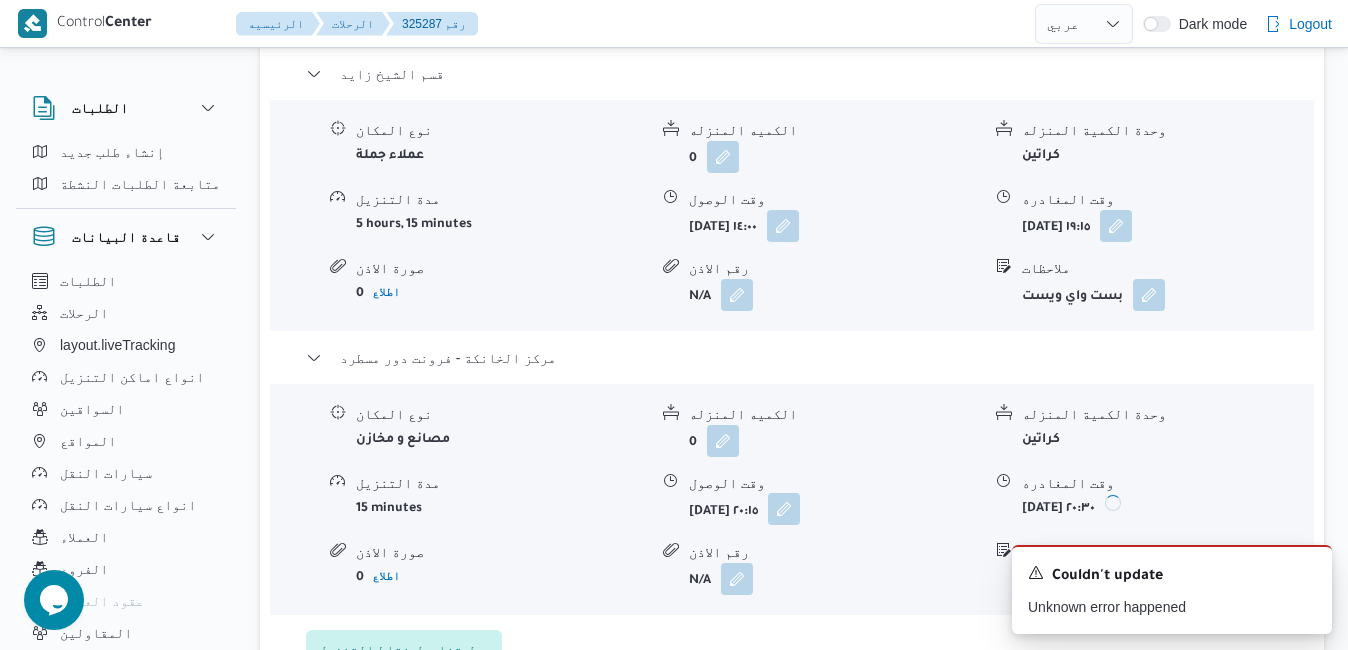 click at bounding box center (784, 509) 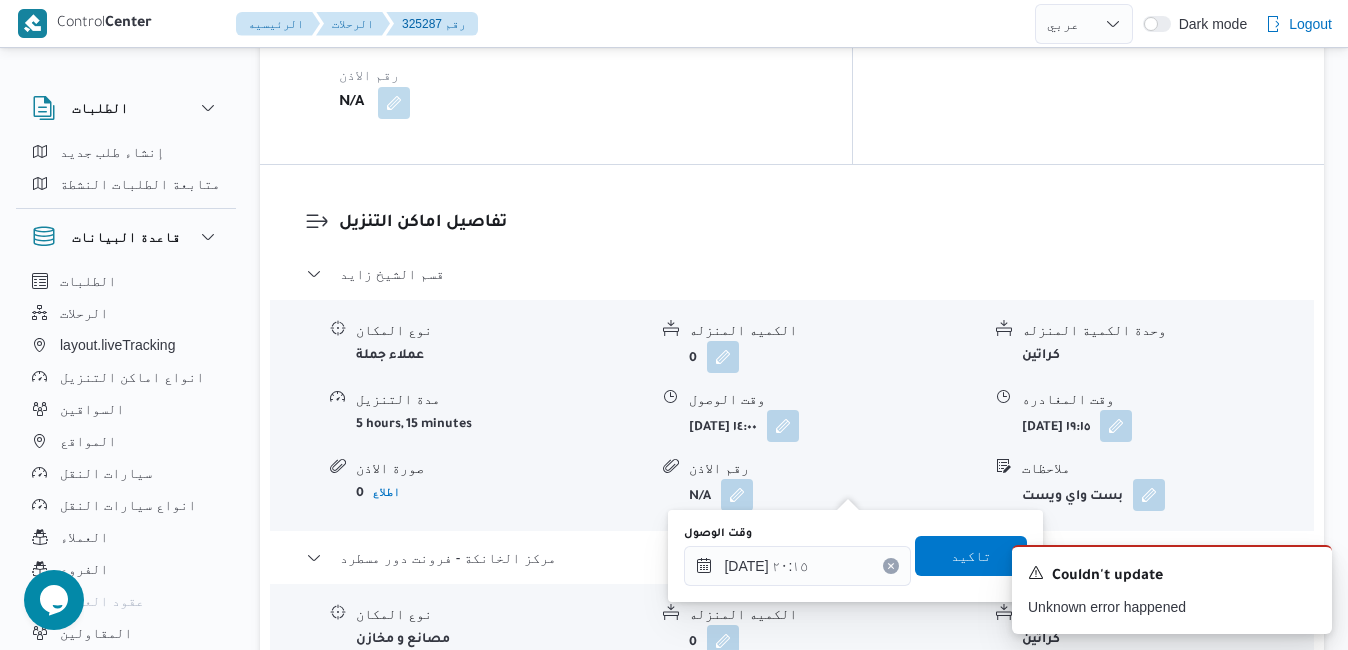 click 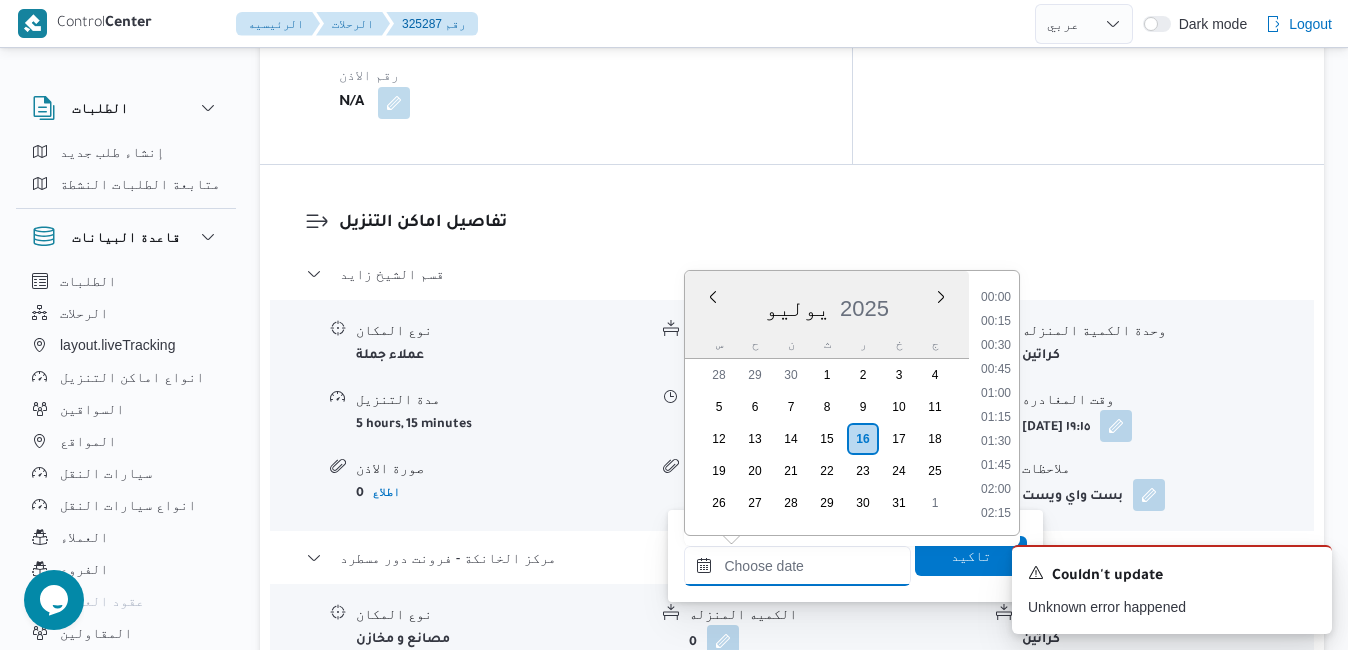 scroll, scrollTop: 1942, scrollLeft: 0, axis: vertical 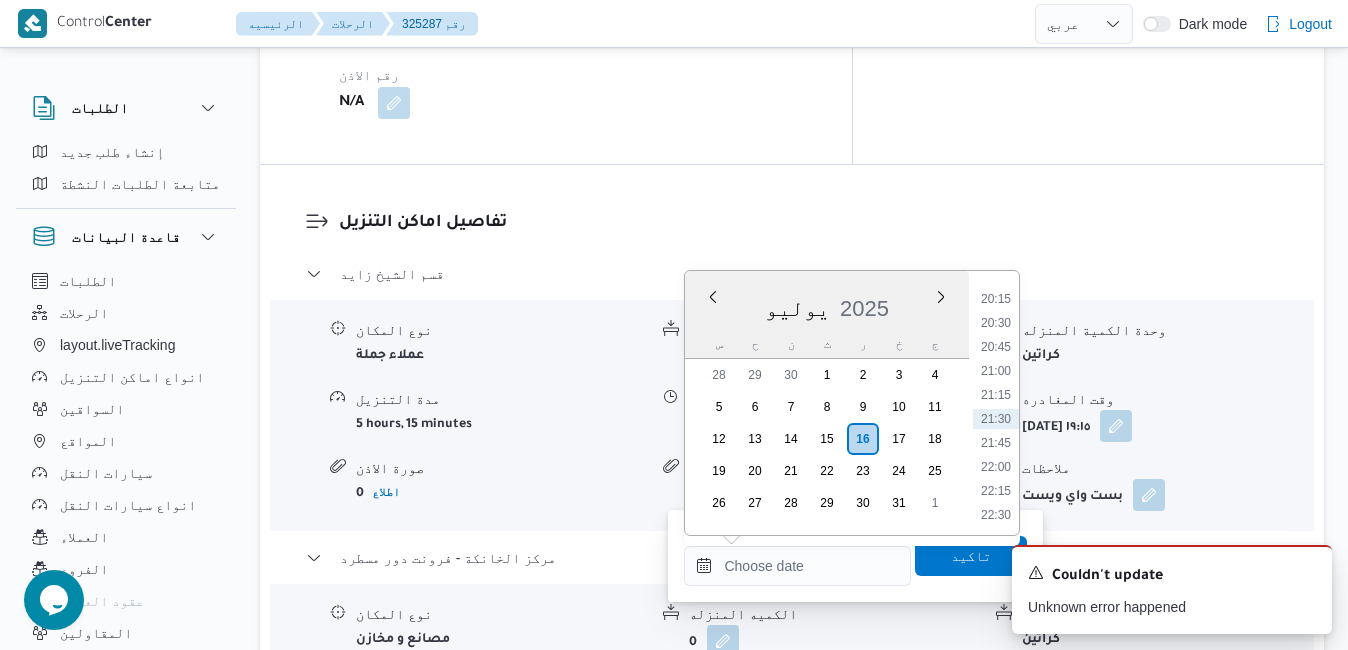 click on "A new notification appears Couldn't update Unknown error happened" at bounding box center (1148, 589) 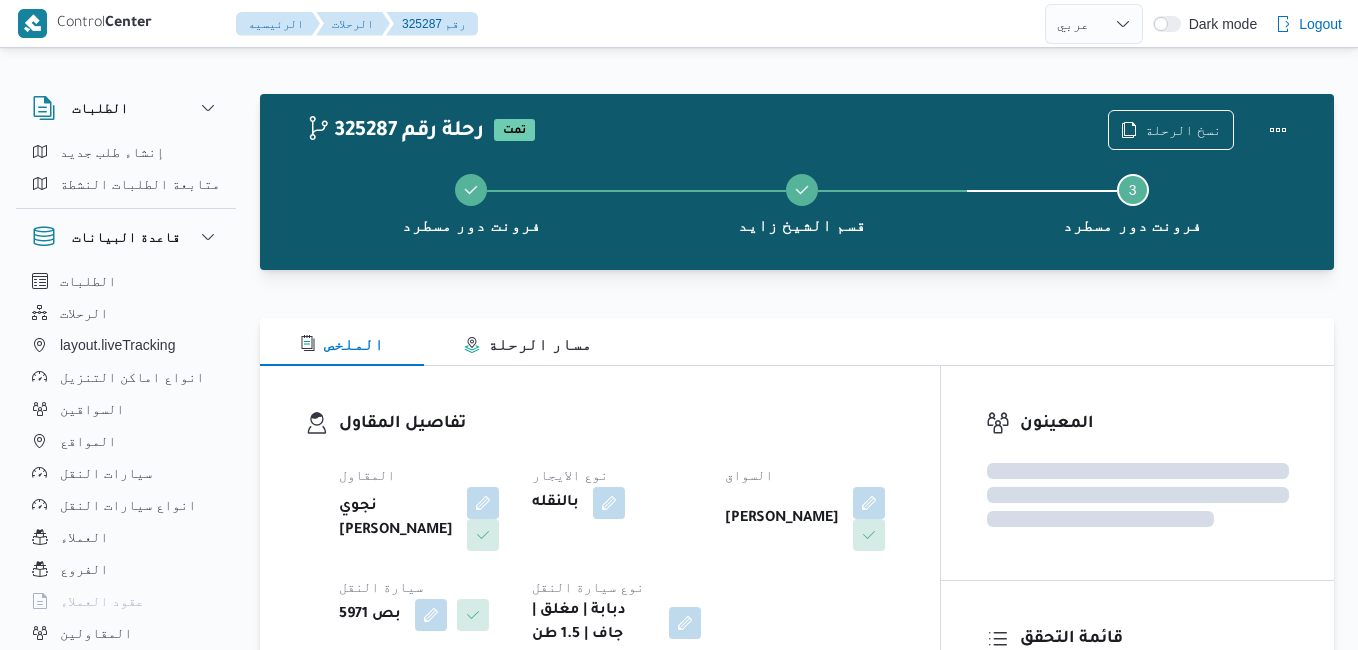 select on "ar" 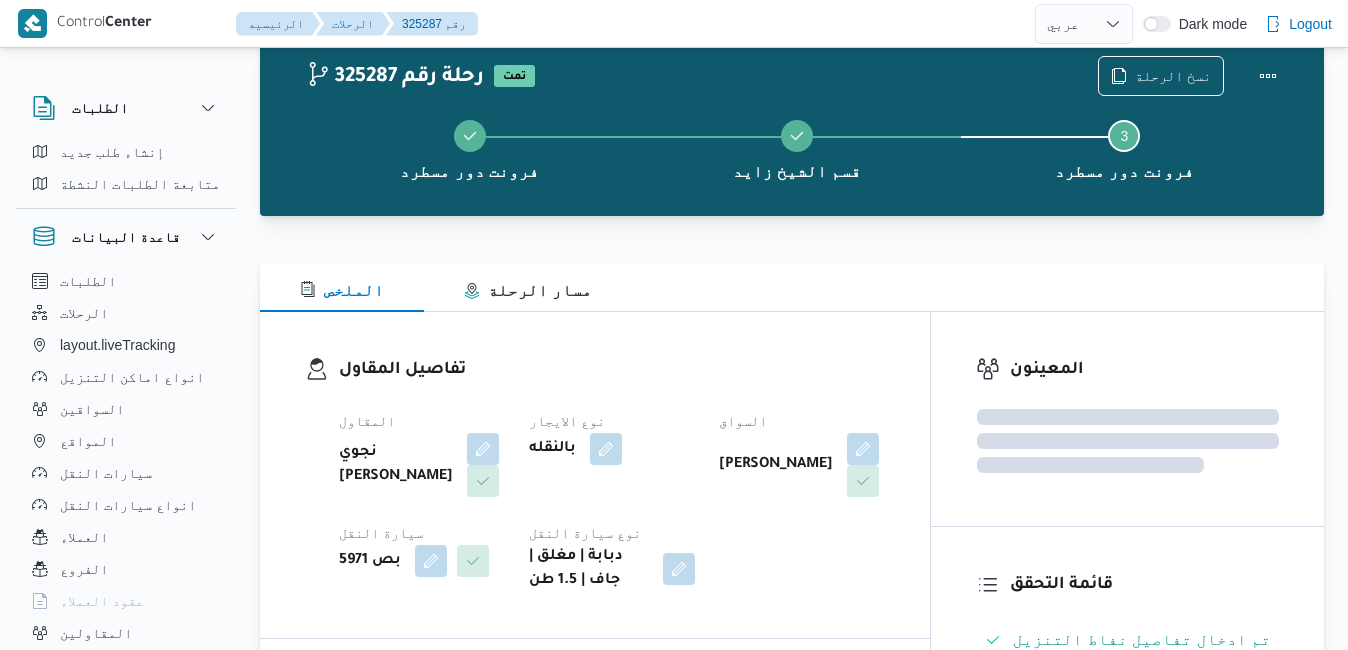 scroll, scrollTop: 54, scrollLeft: 0, axis: vertical 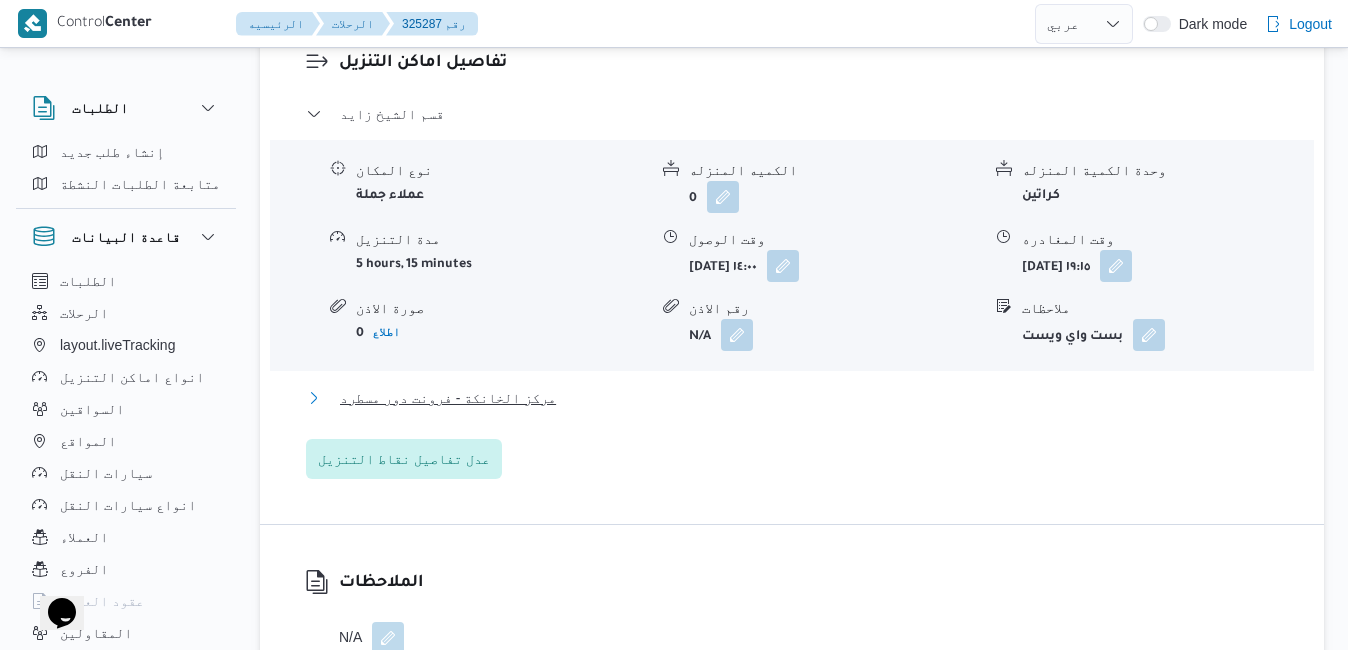 click on "مركز الخانكة -
فرونت دور مسطرد" at bounding box center [792, 398] 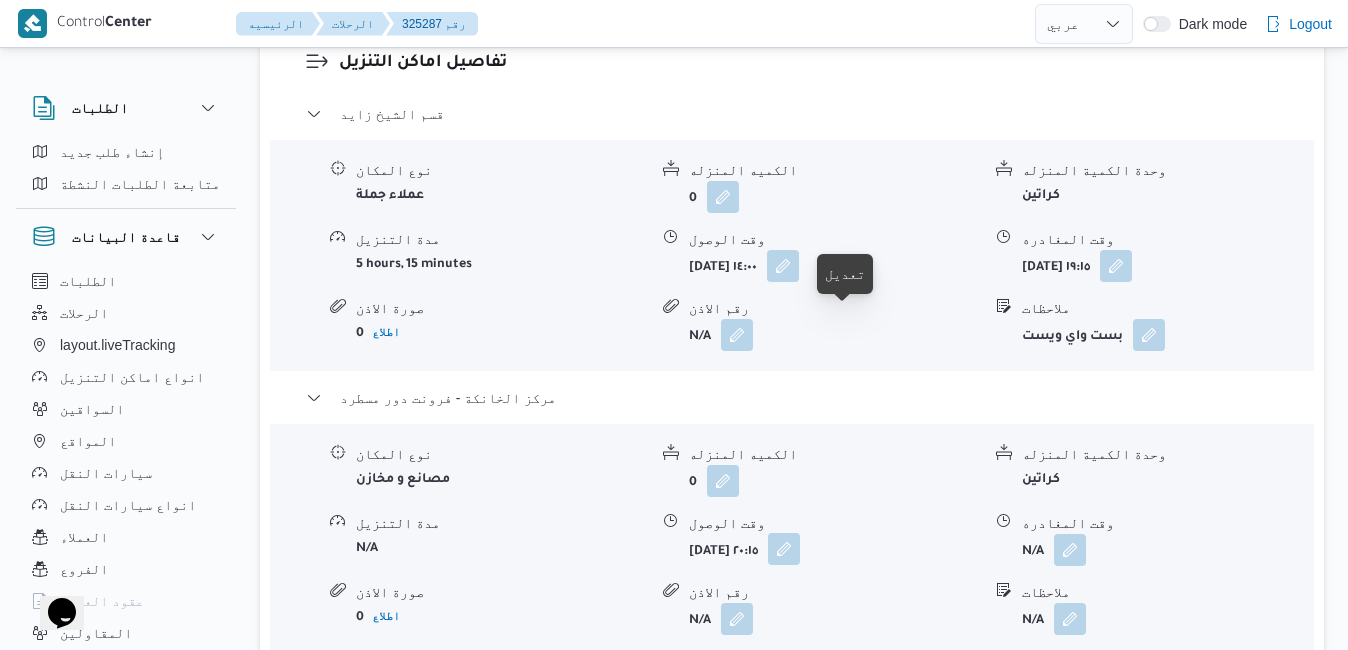 click at bounding box center [784, 549] 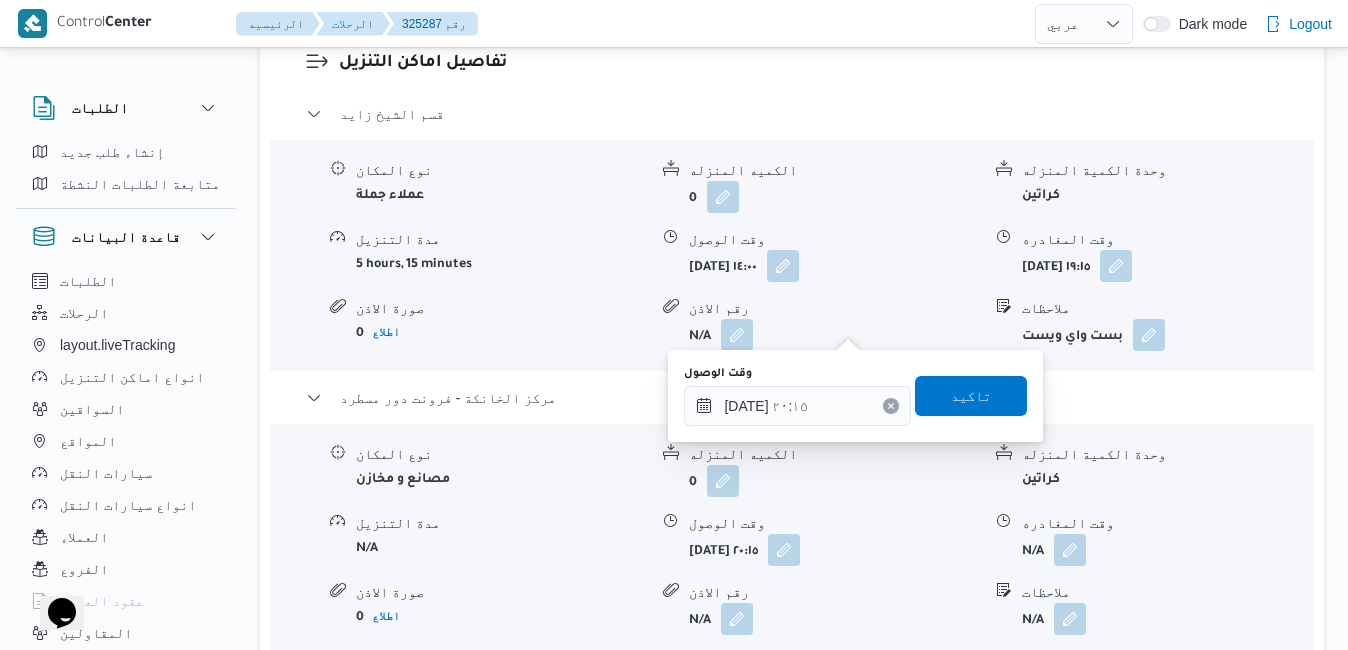 click 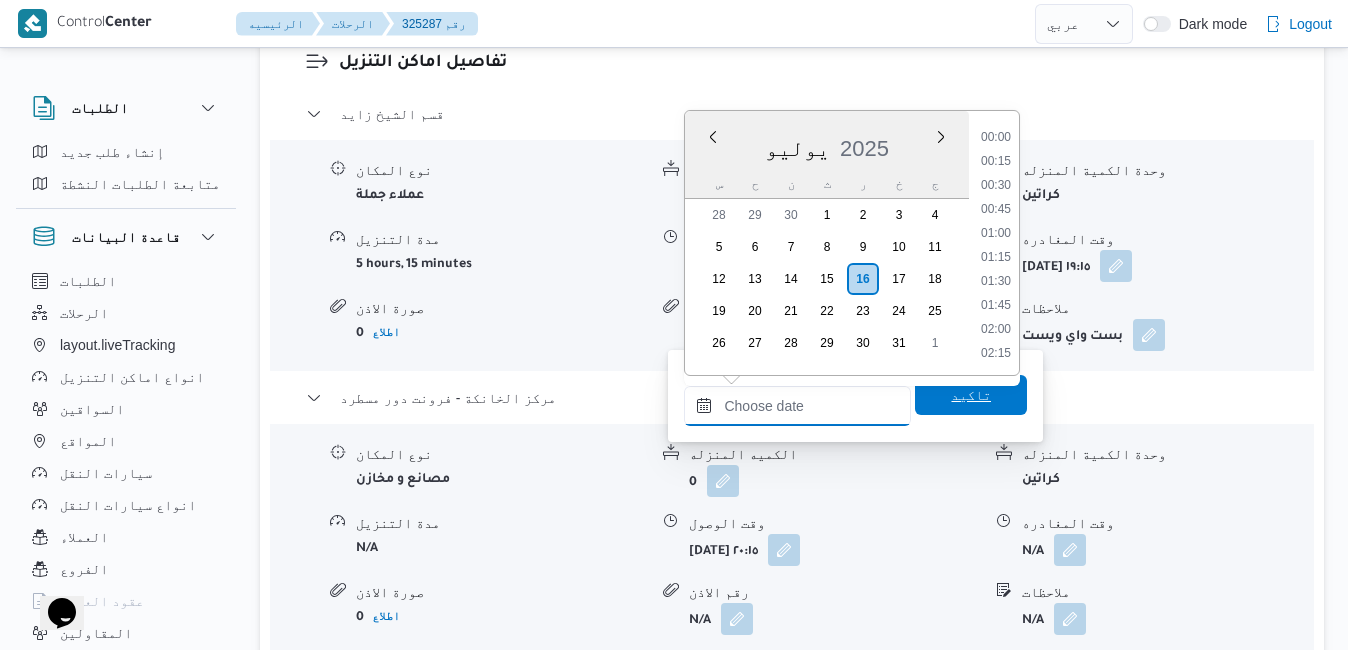 scroll, scrollTop: 1942, scrollLeft: 0, axis: vertical 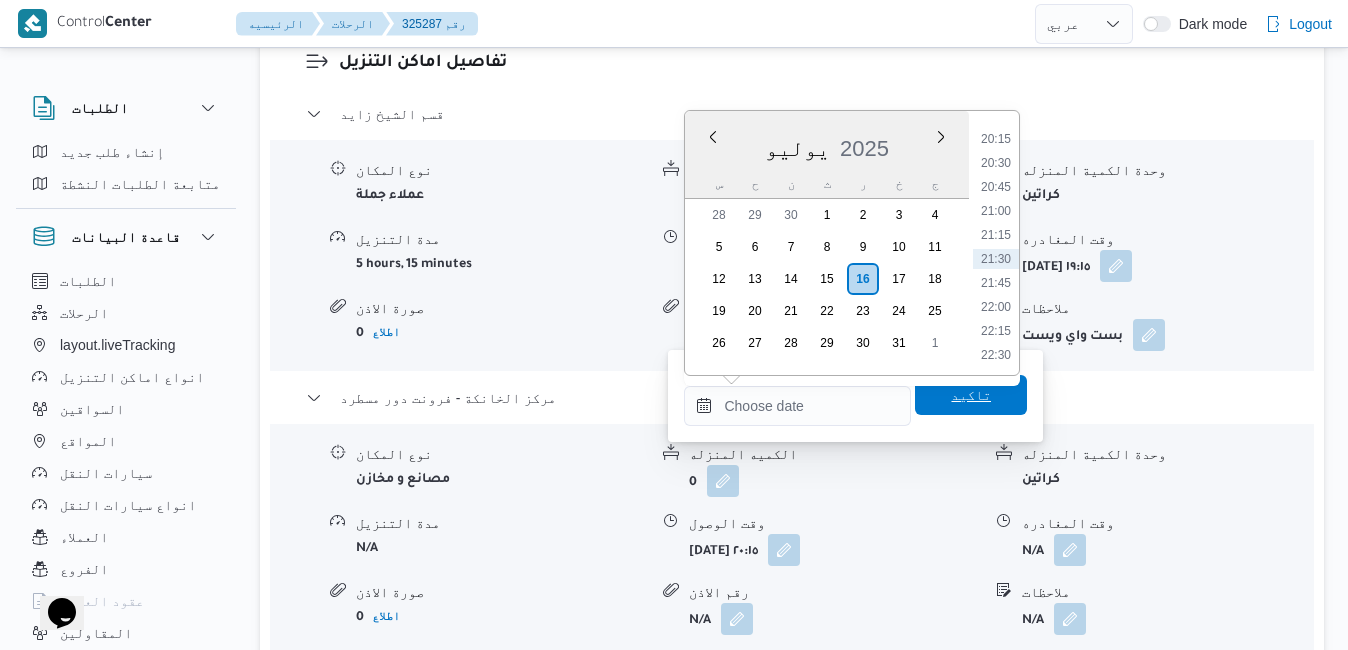 click on "تاكيد" at bounding box center [971, 395] 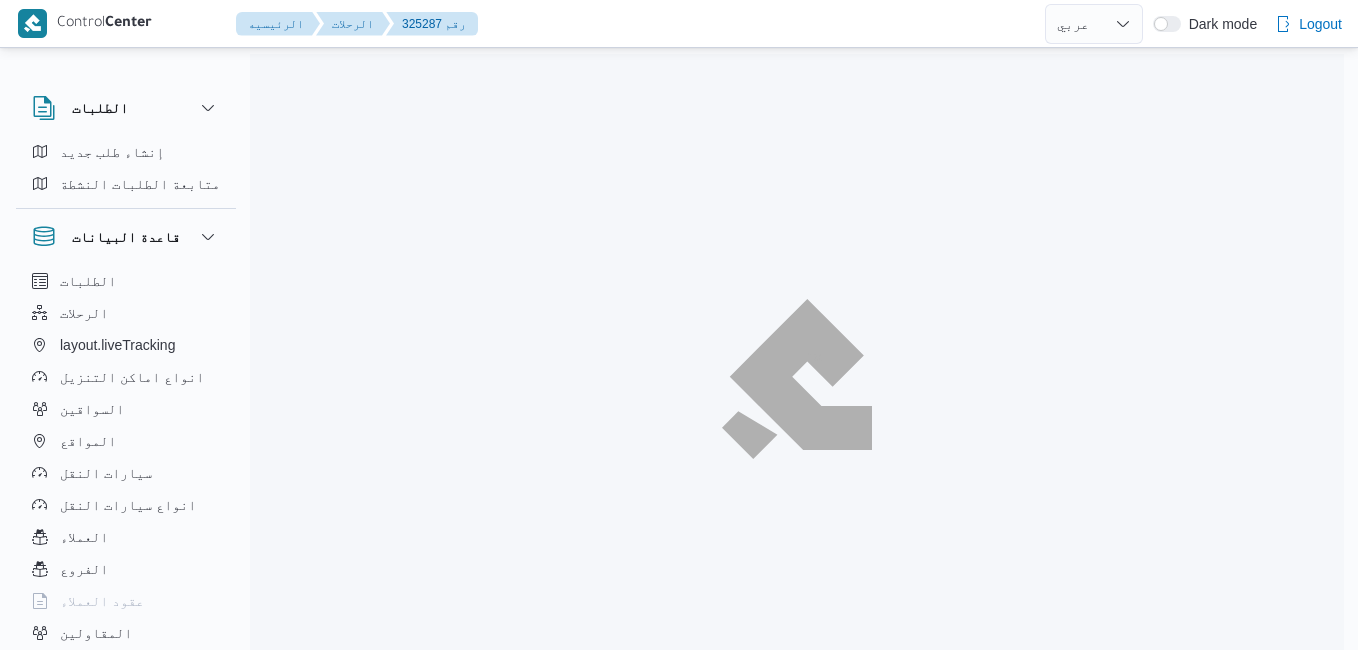 select on "ar" 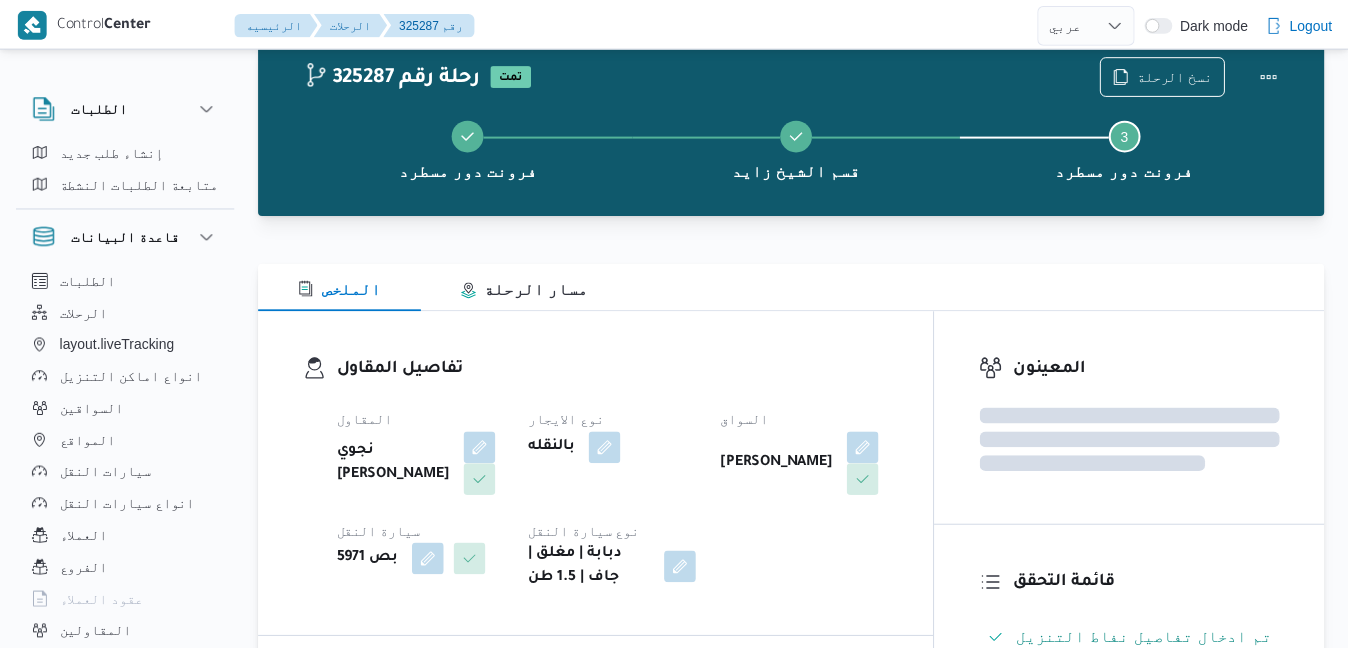 scroll, scrollTop: 54, scrollLeft: 0, axis: vertical 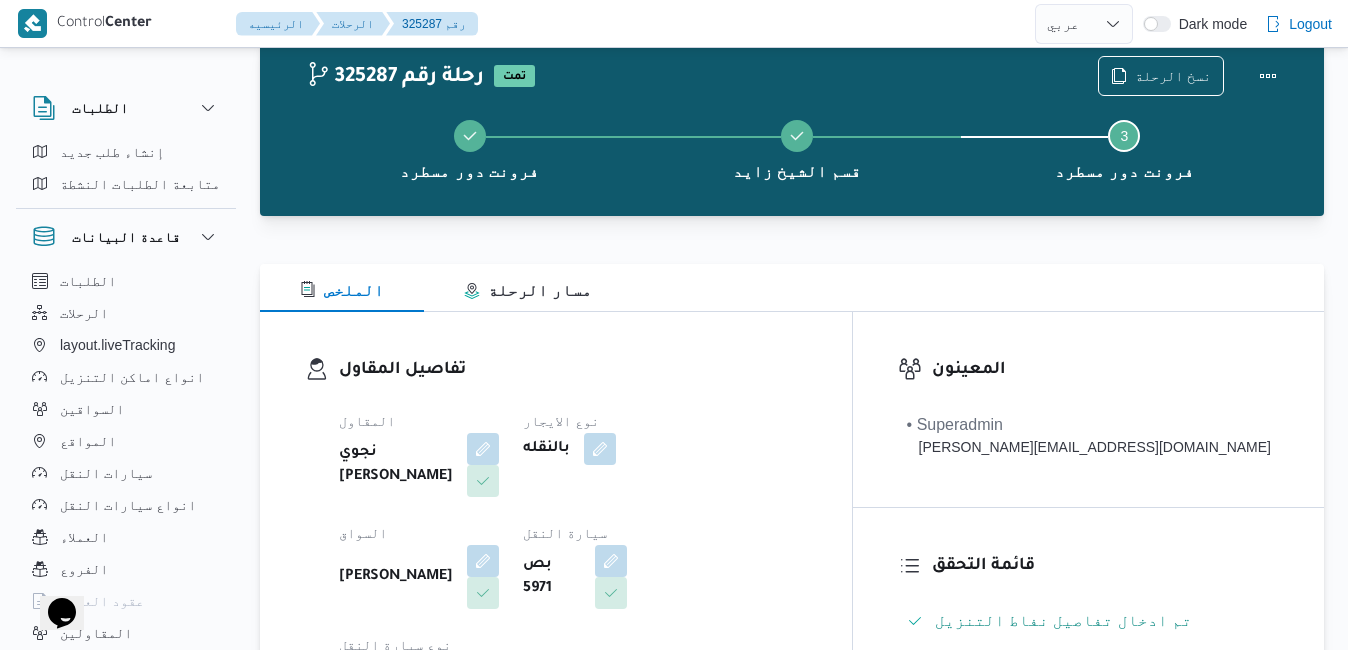 click on "تفاصيل المقاول" at bounding box center (573, 370) 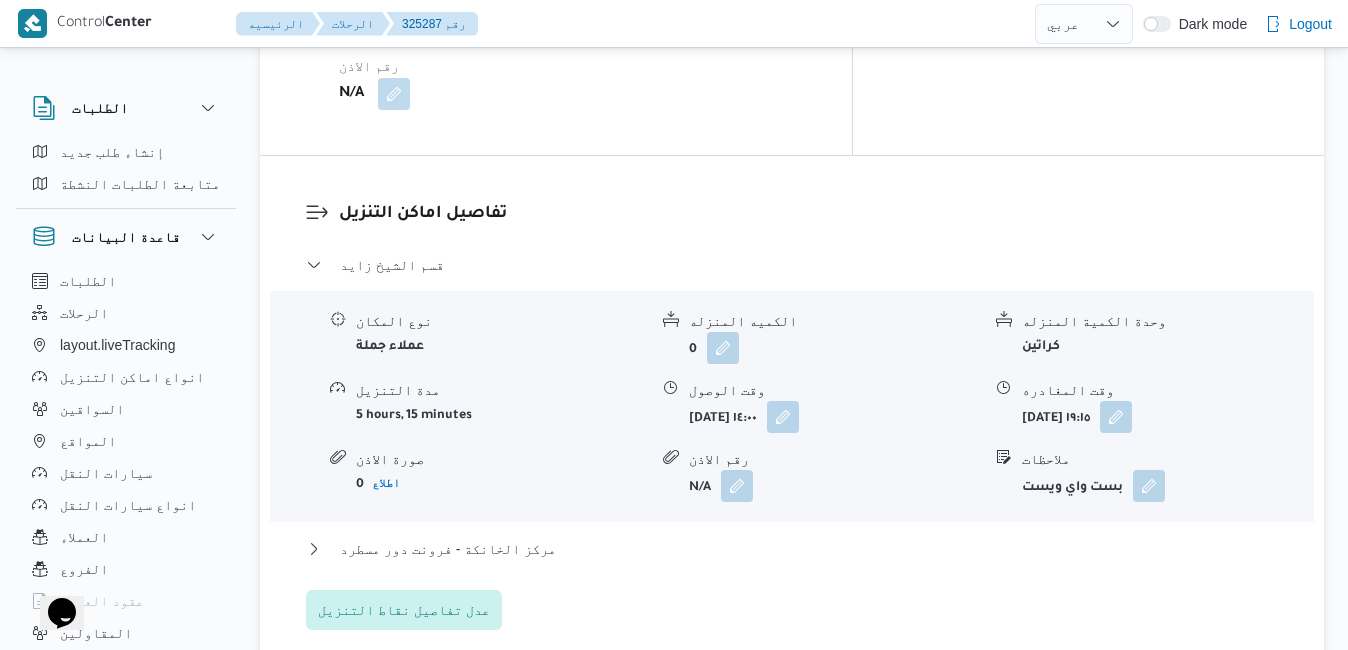 scroll, scrollTop: 1774, scrollLeft: 0, axis: vertical 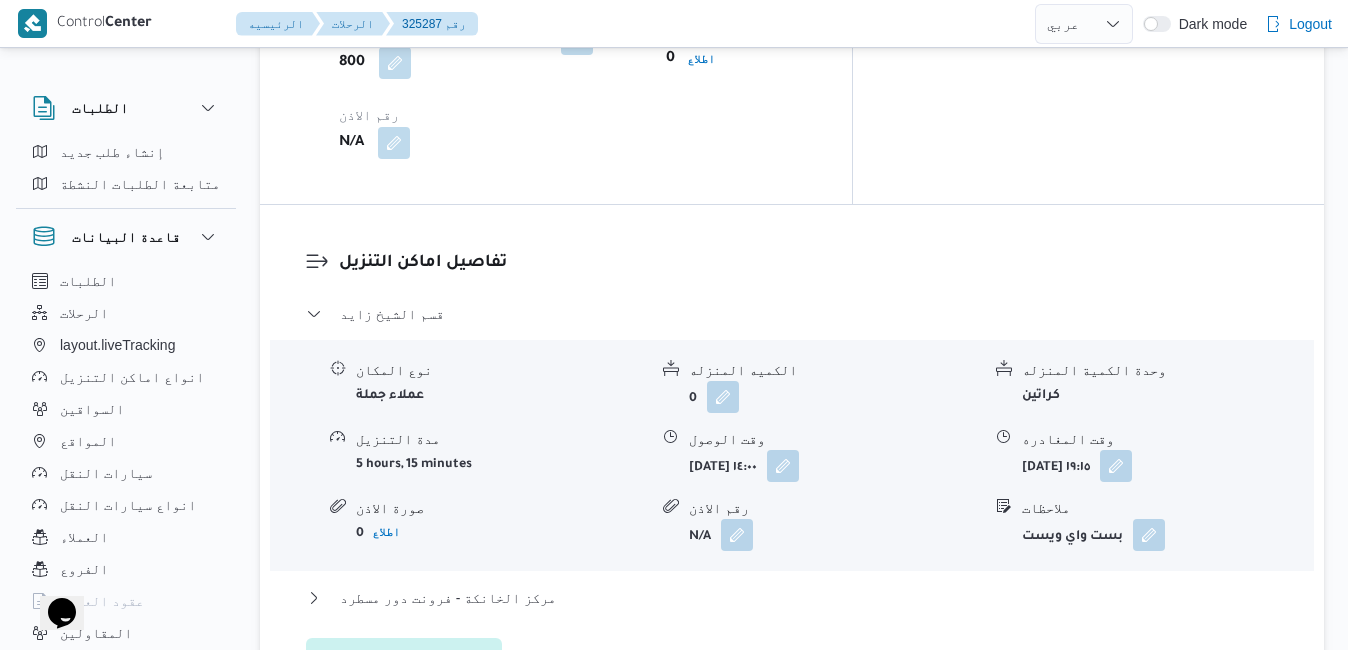 click on "عدل تفاصيل نقاط التنزيل" at bounding box center [404, 658] 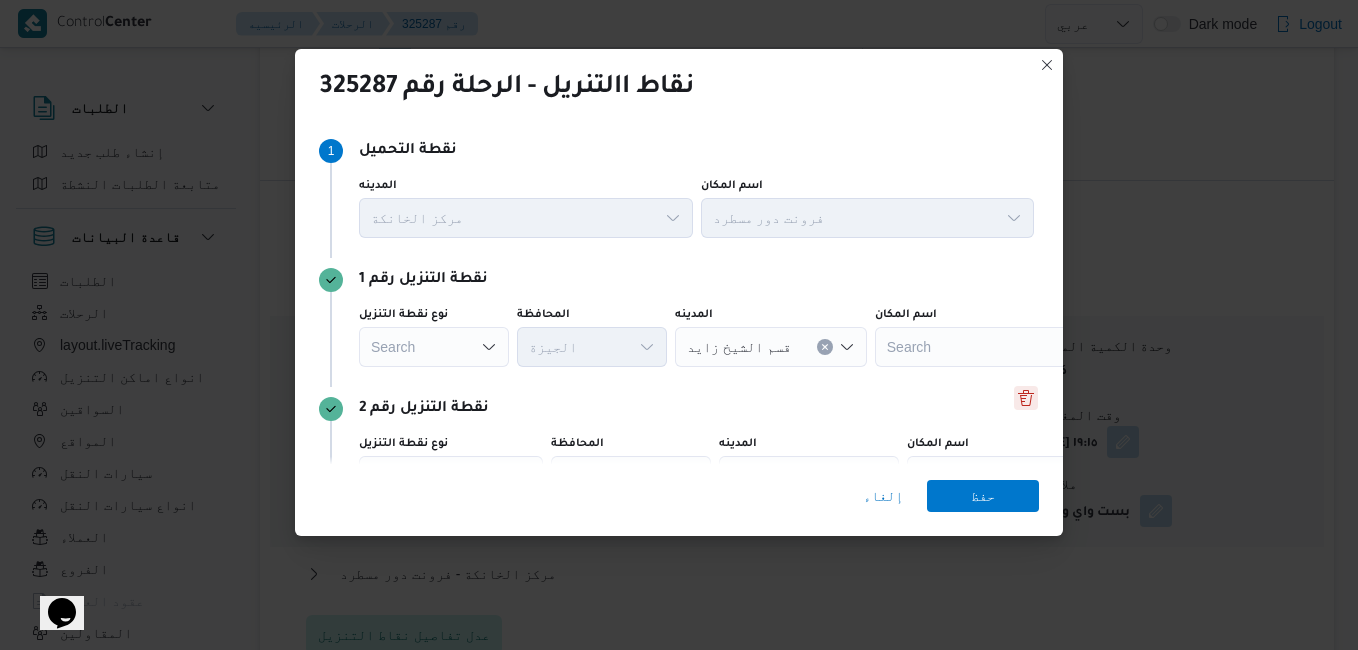 click at bounding box center [1026, 398] 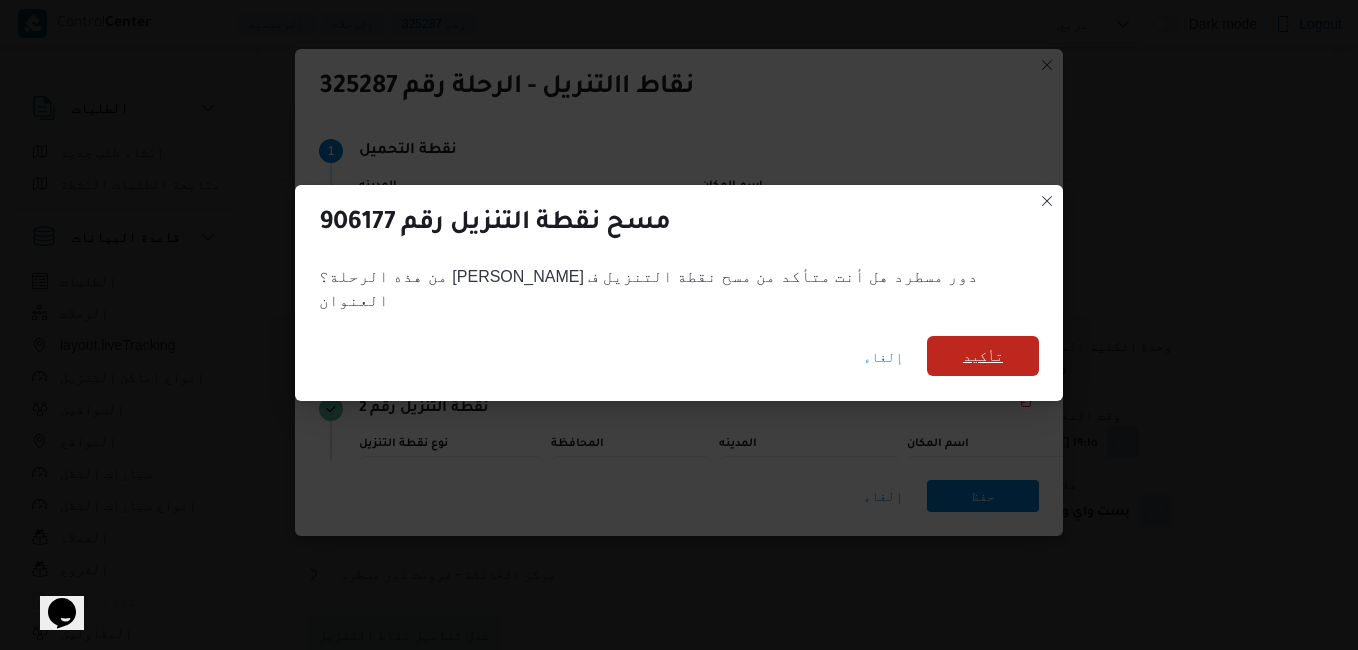 drag, startPoint x: 904, startPoint y: 350, endPoint x: 916, endPoint y: 347, distance: 12.369317 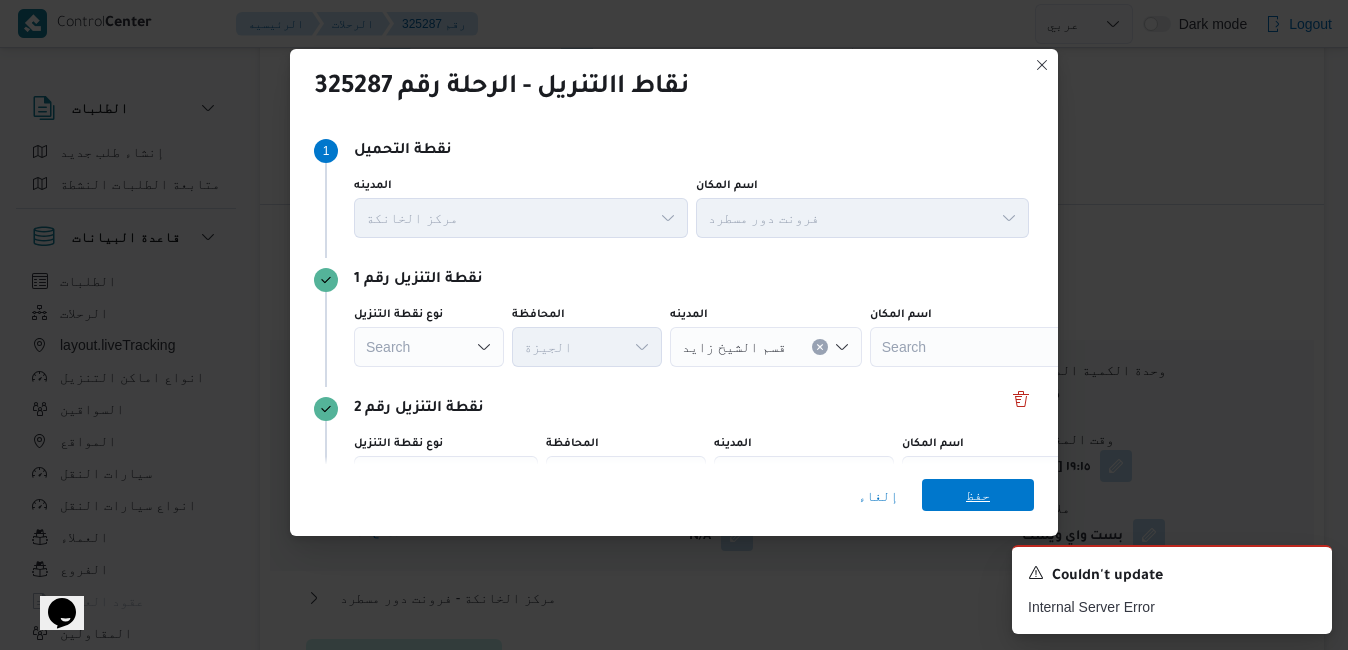 click on "حفظ" at bounding box center [978, 495] 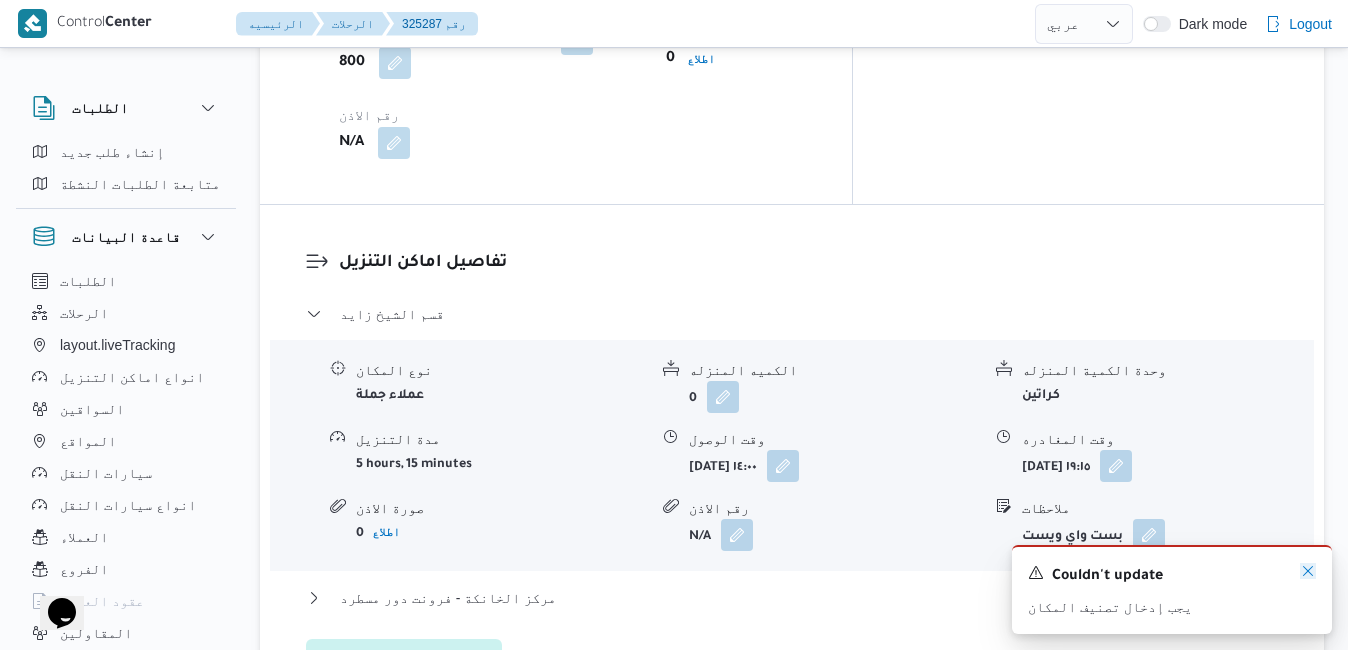 click 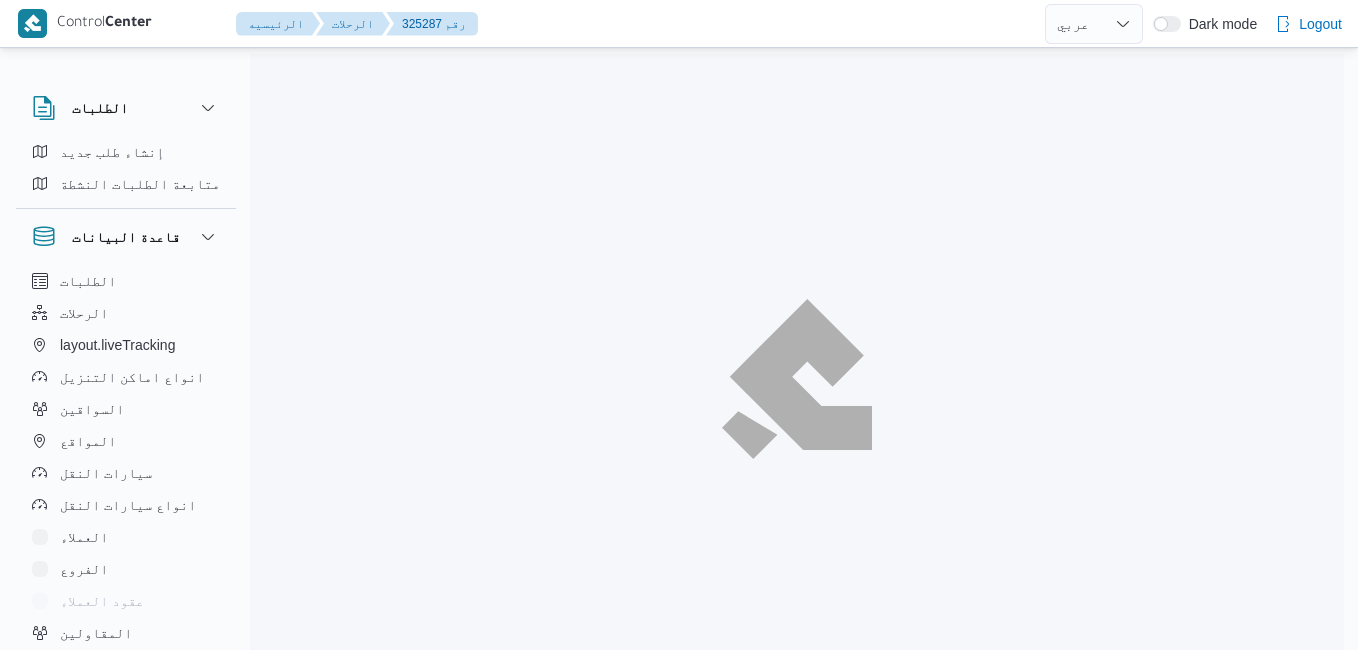 select on "ar" 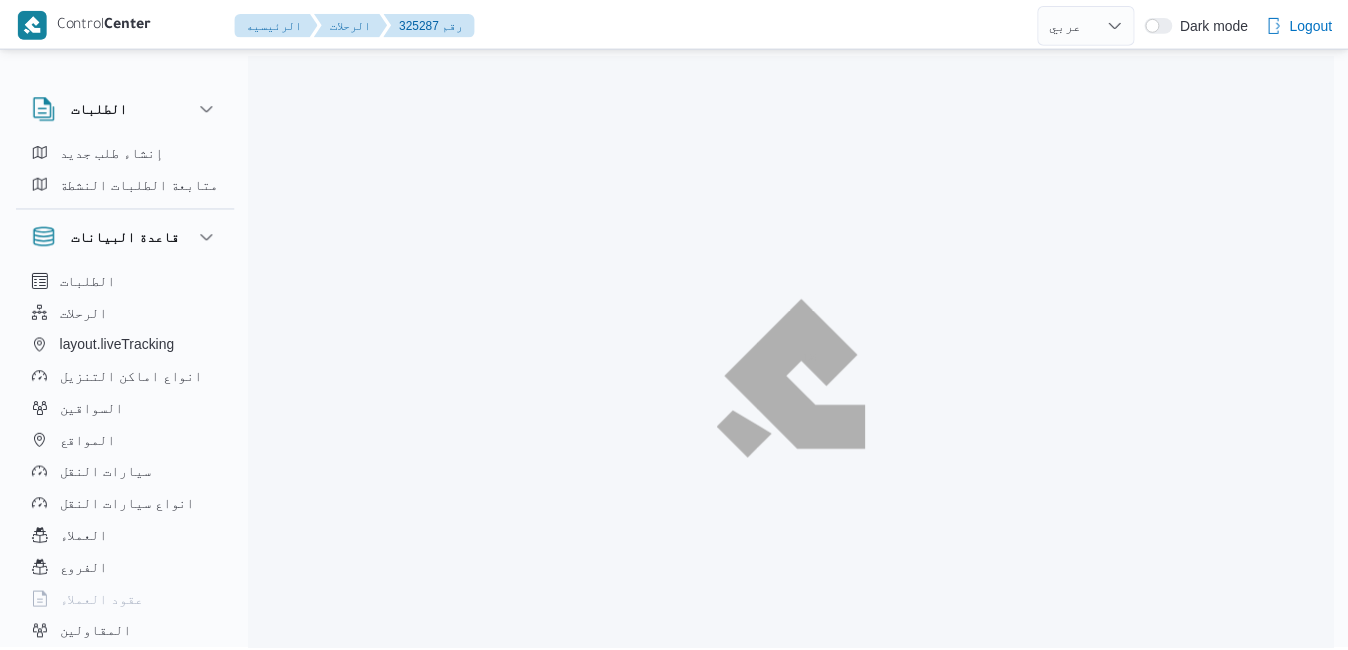 scroll, scrollTop: 54, scrollLeft: 0, axis: vertical 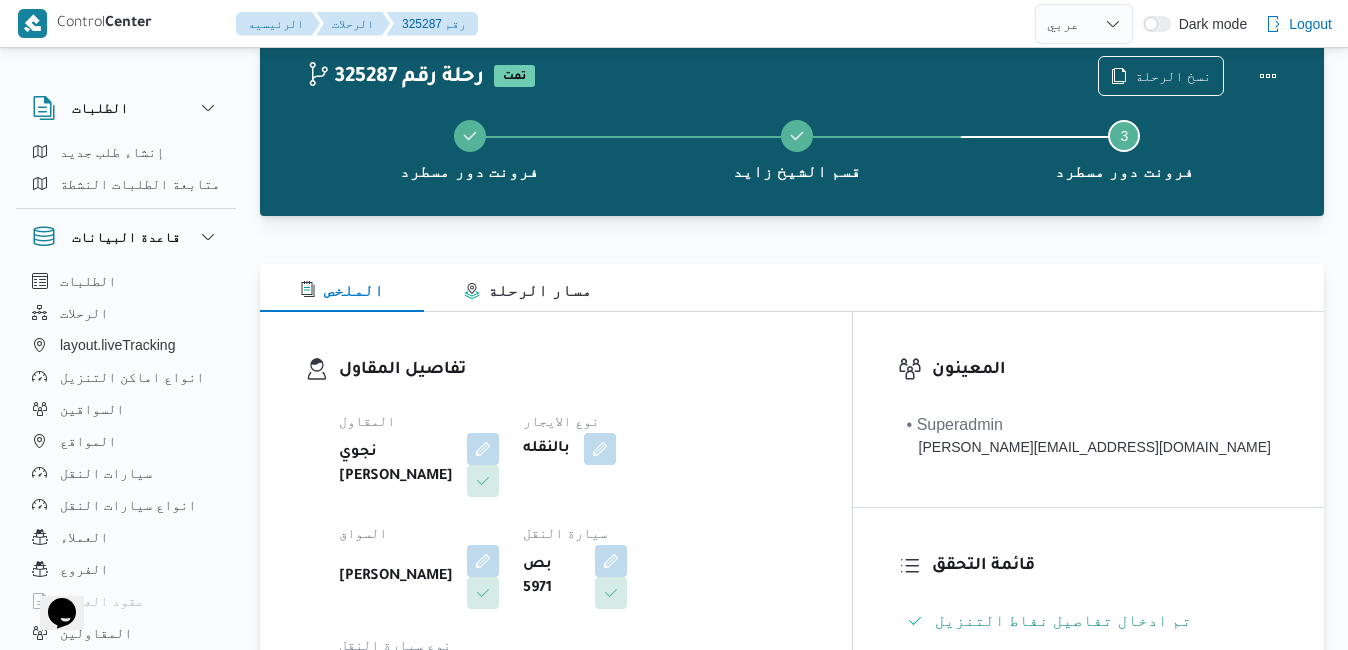 click on "تفاصيل المقاول المقاول نجوي ابراهيم حافظ احمد نوع الايجار بالنقله السواق جمال عبدالناصر صبرى عبدالعزيز سيارة النقل بص 5971 نوع سيارة النقل دبابة | مغلق | جاف | 1.5 طن" at bounding box center [556, 543] 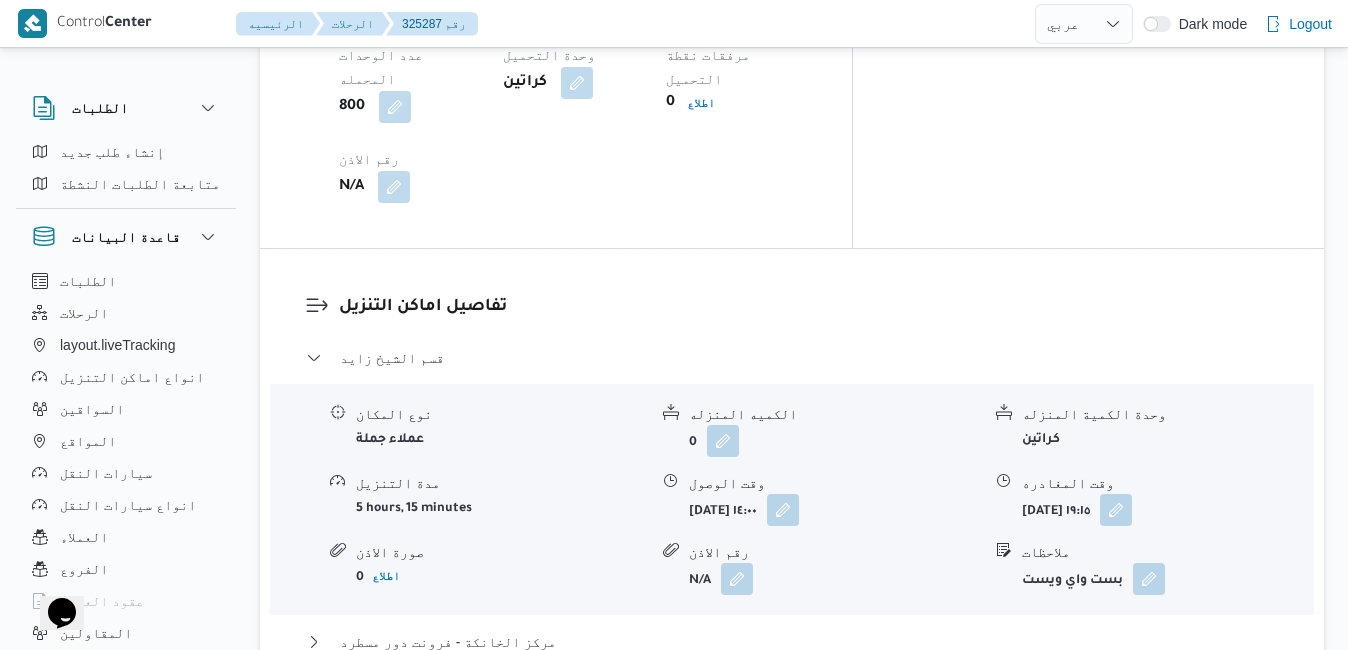 scroll, scrollTop: 1734, scrollLeft: 0, axis: vertical 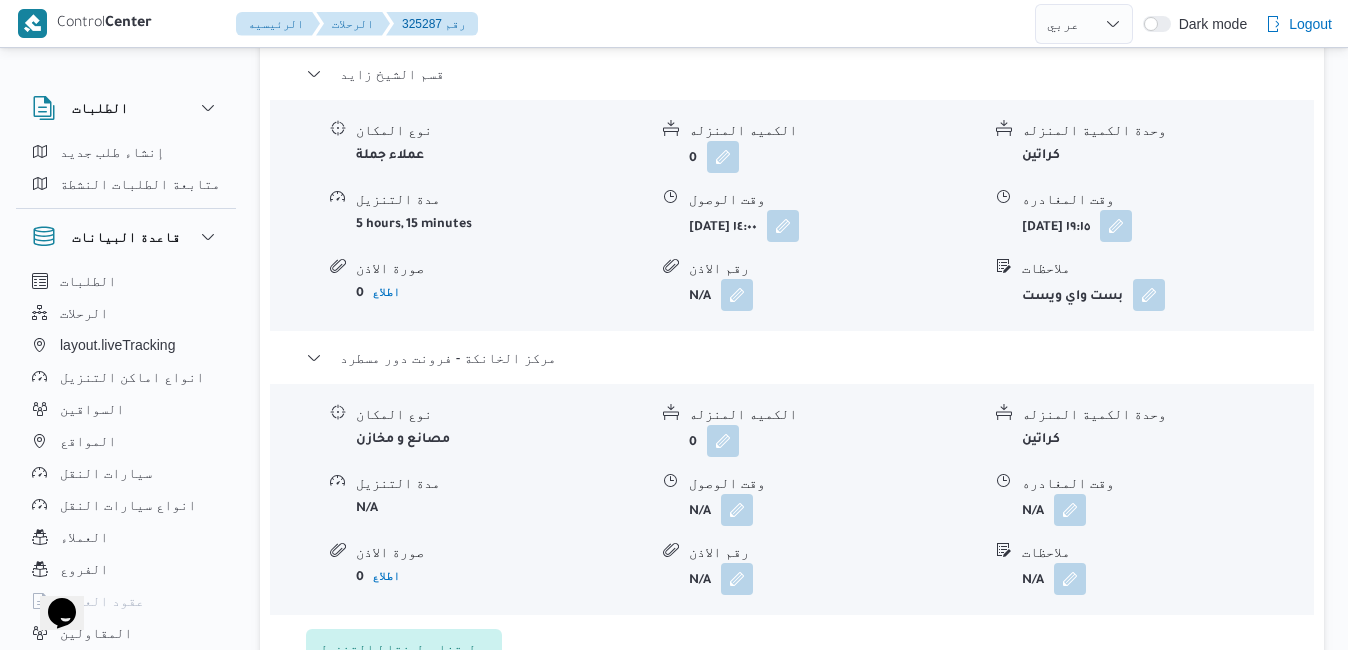 click on "عدل تفاصيل نقاط التنزيل" at bounding box center (404, 649) 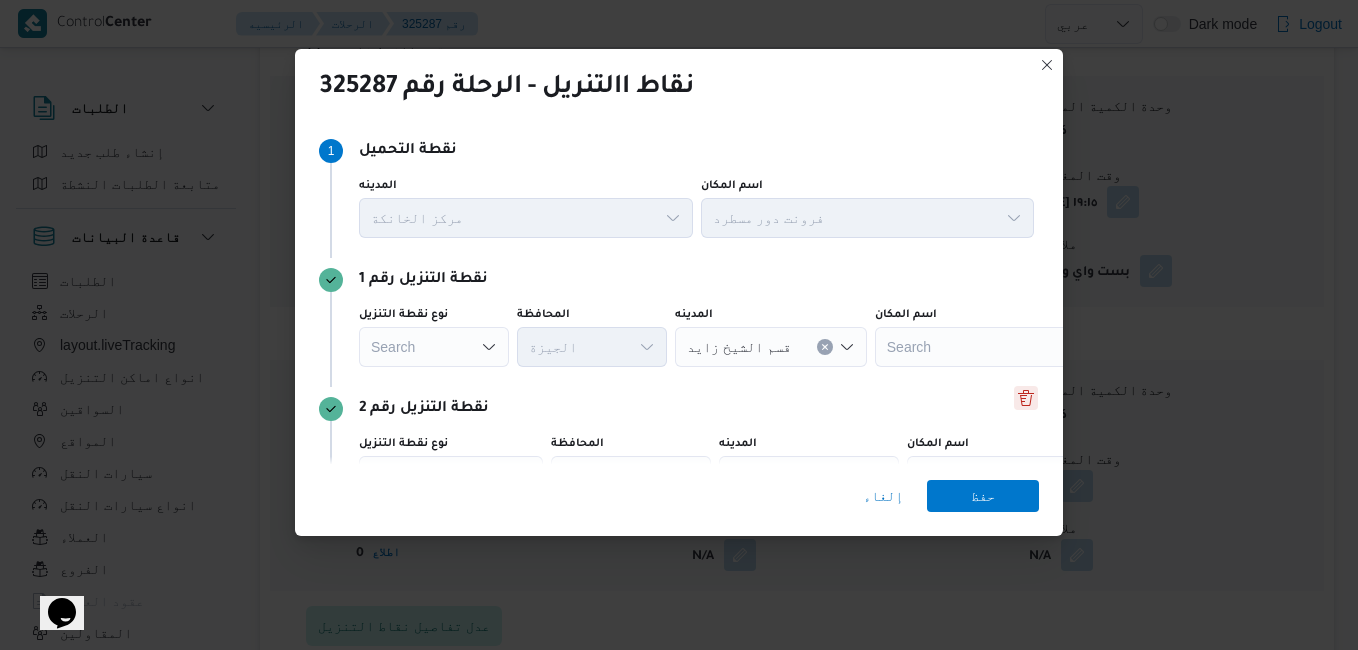 click at bounding box center [1026, 398] 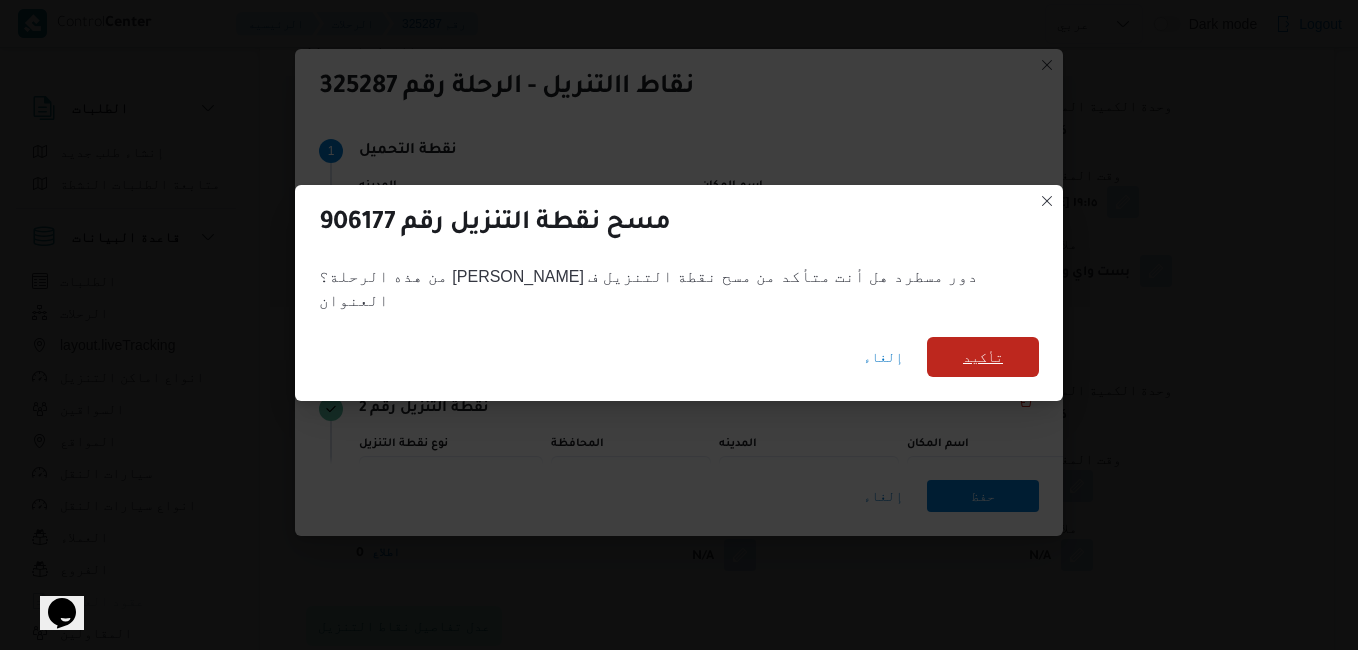 click on "تأكيد" at bounding box center [983, 357] 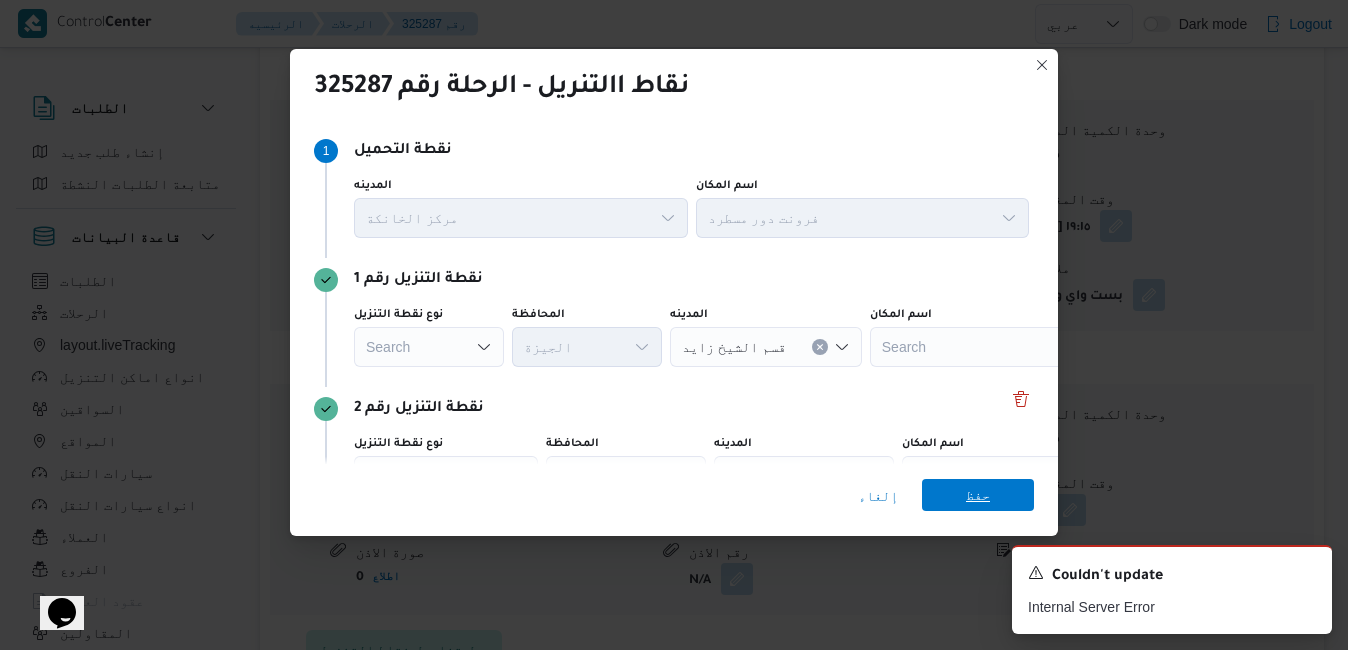 click on "حفظ" at bounding box center (978, 495) 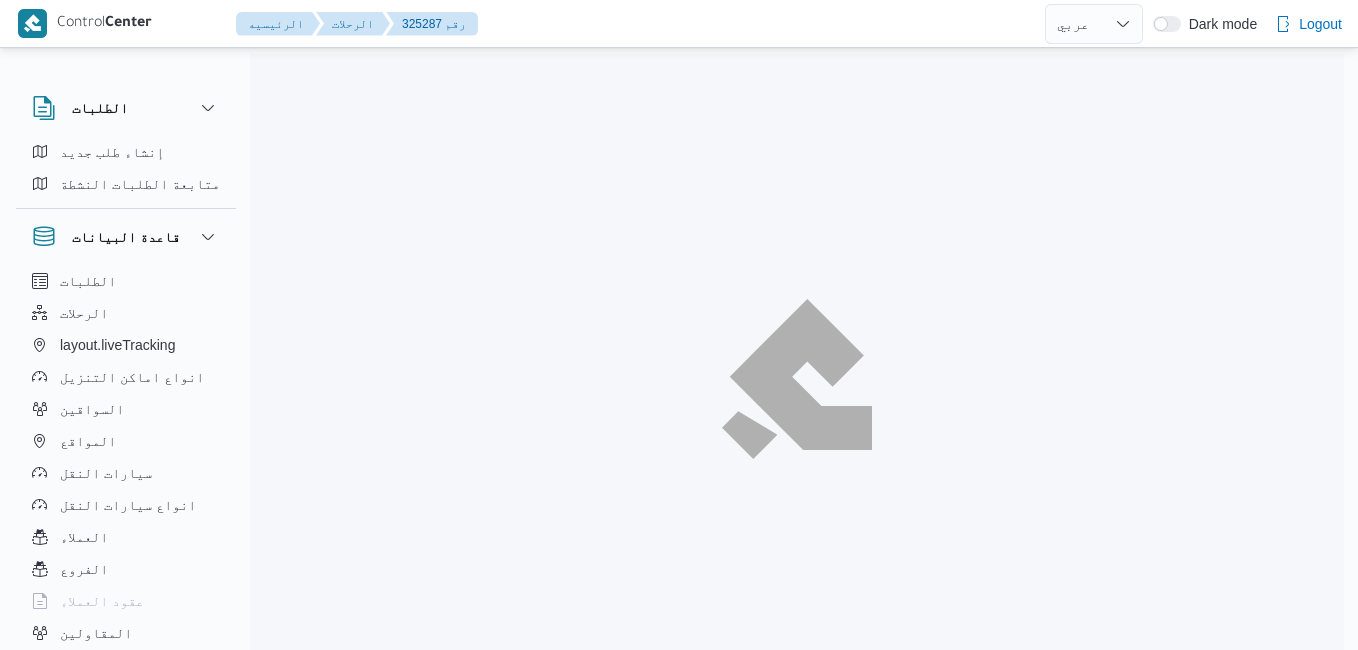 select on "ar" 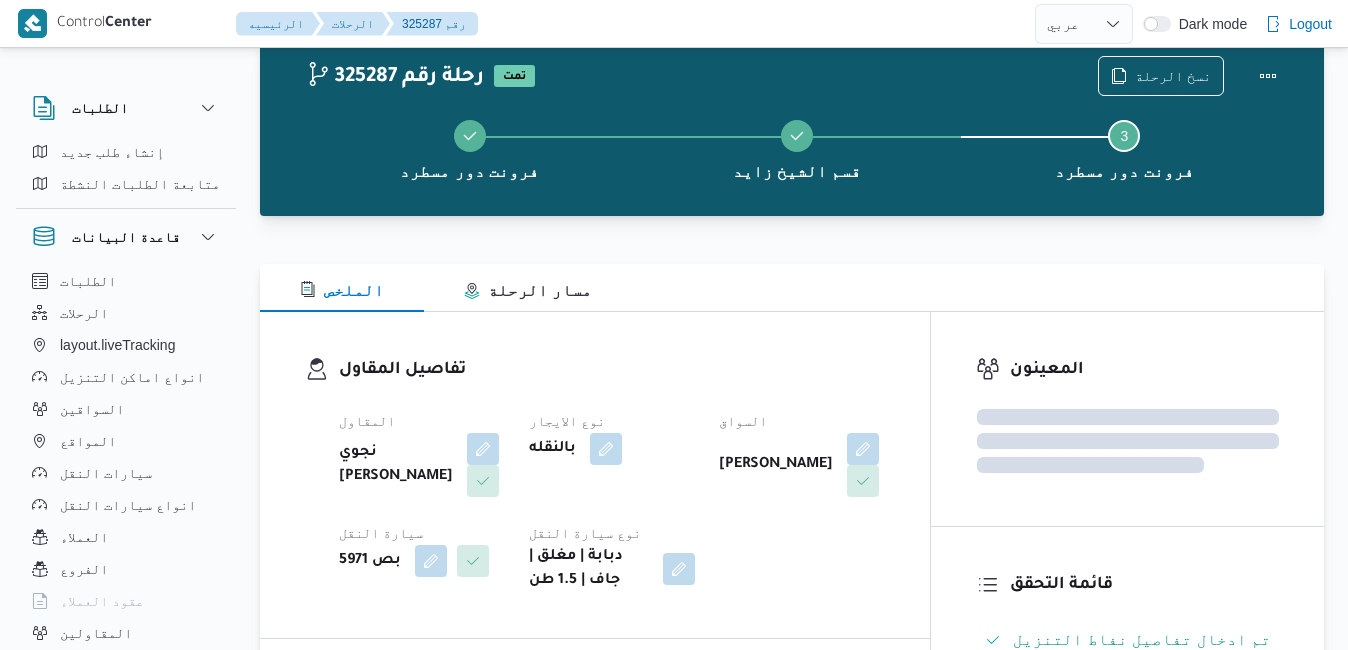scroll, scrollTop: 54, scrollLeft: 0, axis: vertical 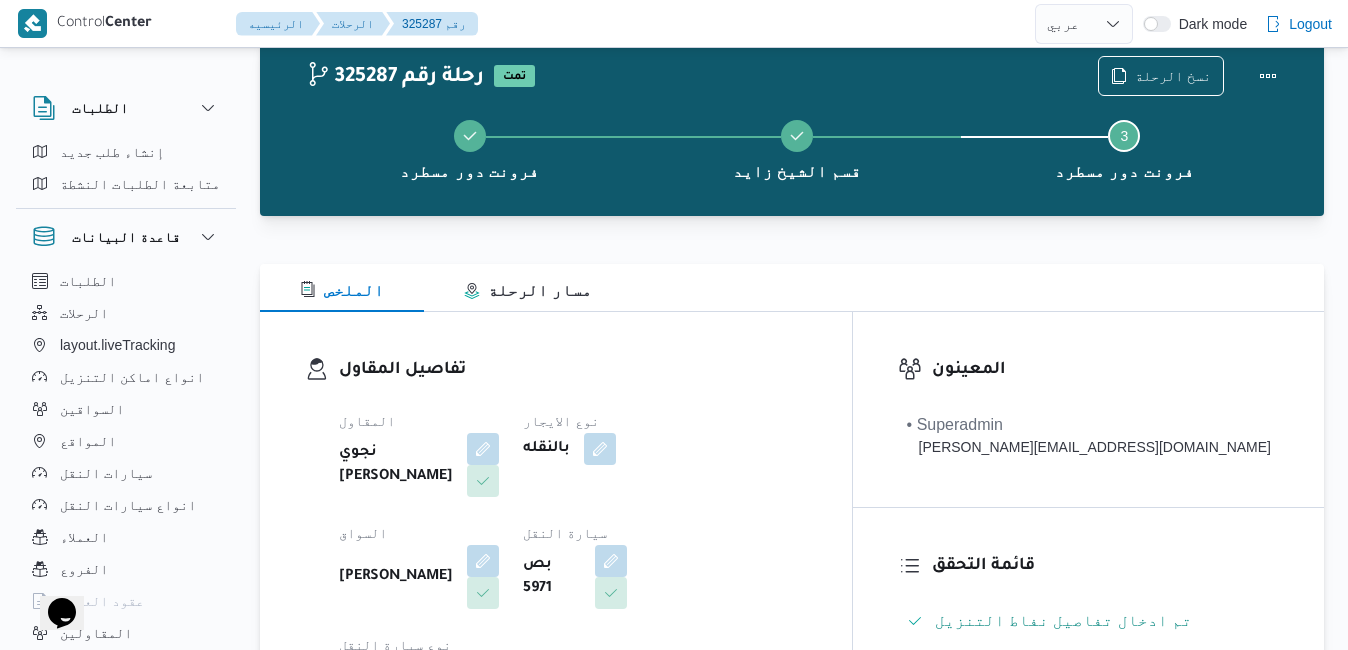 click on "المقاول نجوي [PERSON_NAME] نوع الايجار بالنقله السواق [PERSON_NAME] [PERSON_NAME] النقل بص 5971 نوع سيارة النقل دبابة | مغلق | جاف | 1.5 طن" at bounding box center (573, 569) 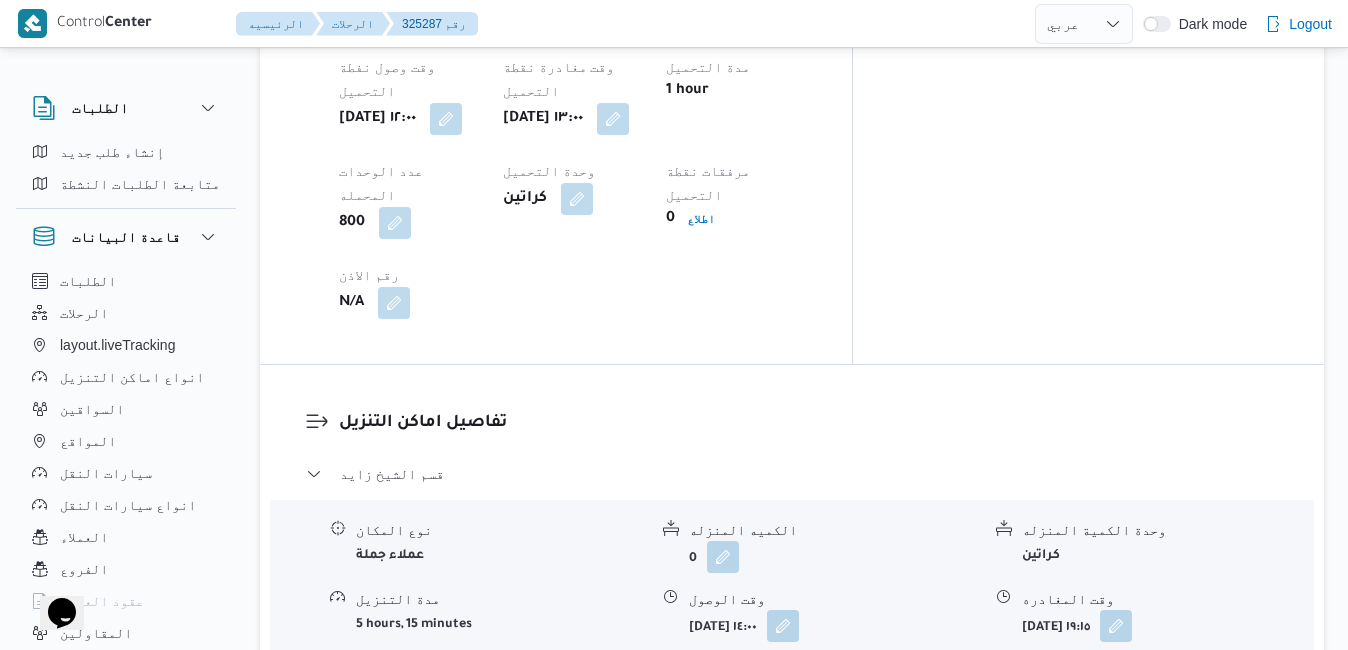 scroll, scrollTop: 1694, scrollLeft: 0, axis: vertical 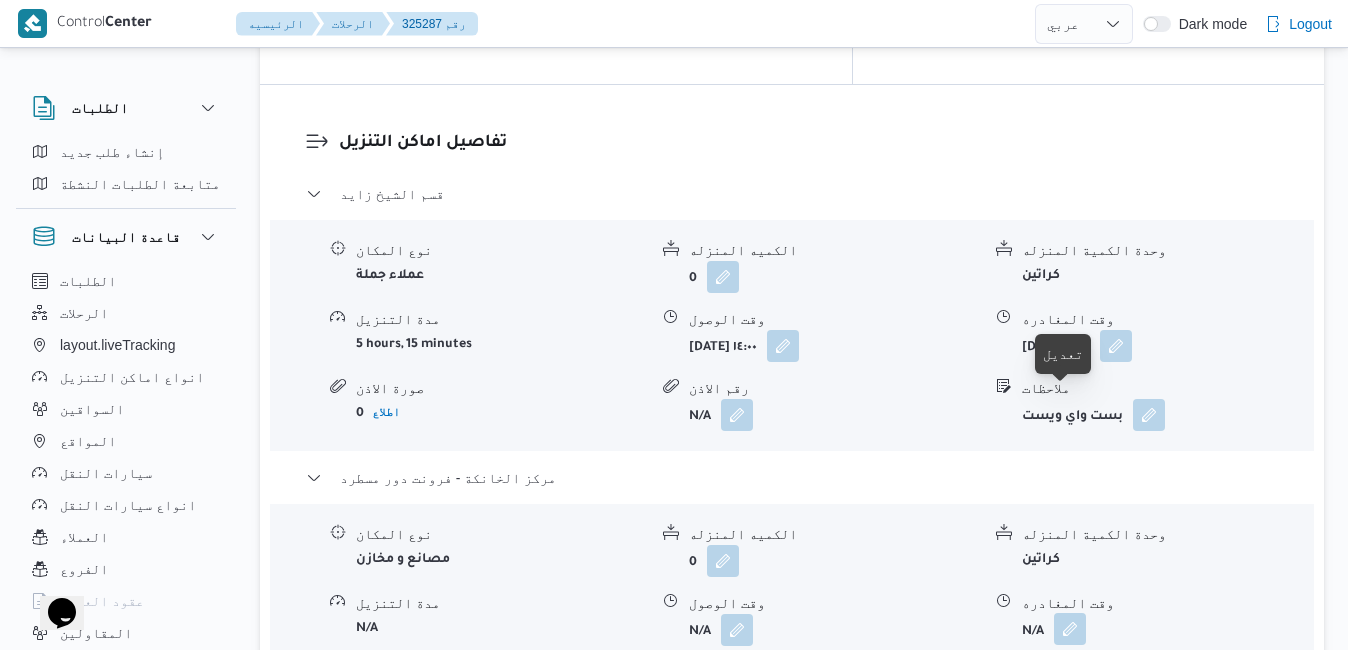 click at bounding box center [1070, 629] 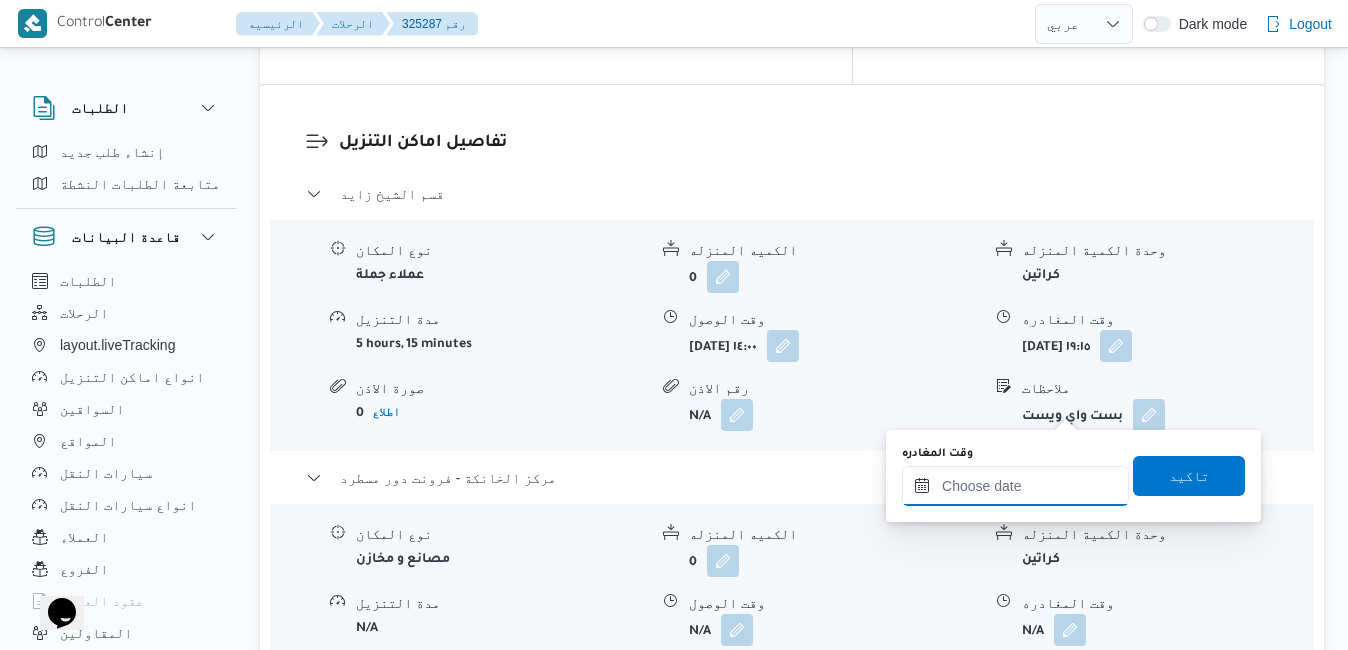 click at bounding box center (1015, 486) 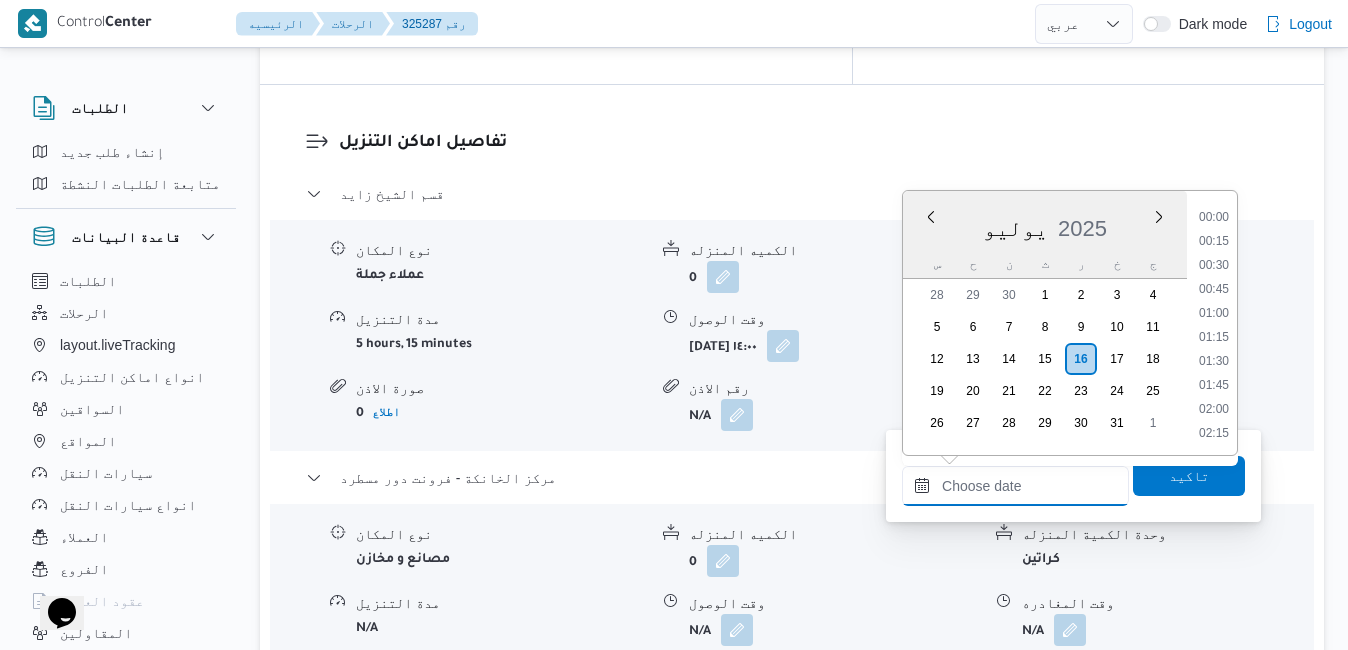 scroll, scrollTop: 1942, scrollLeft: 0, axis: vertical 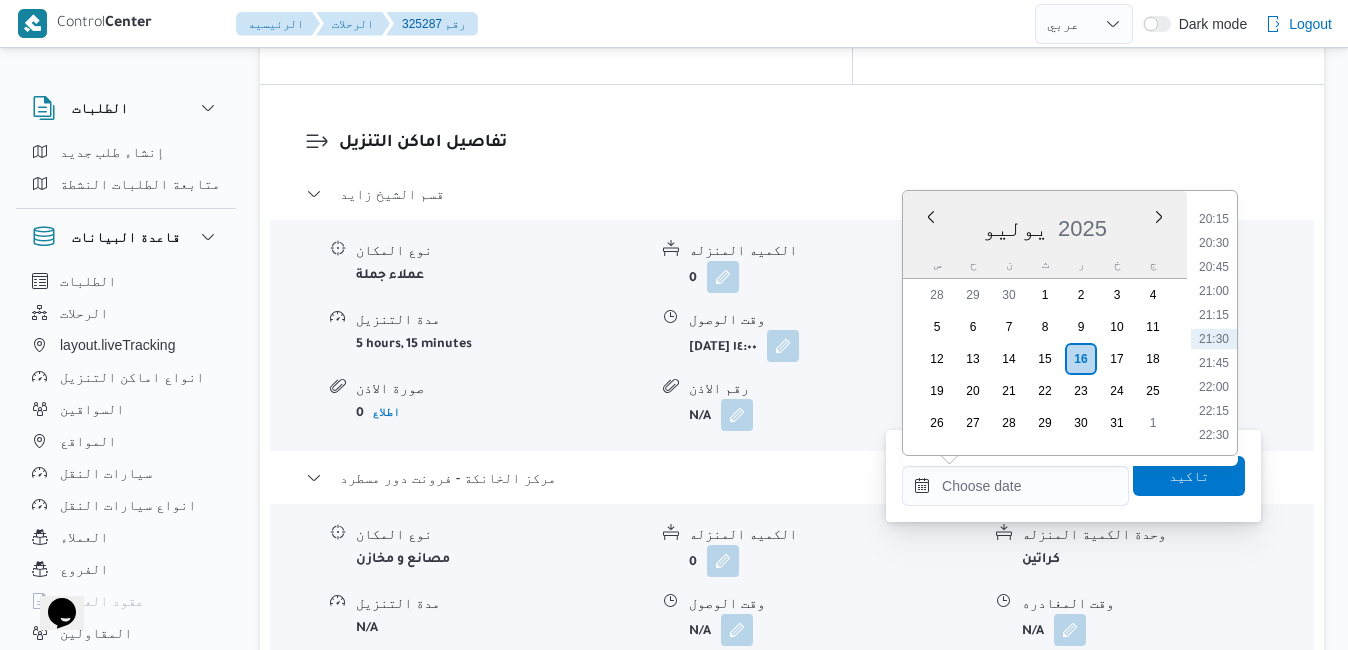 click on "يوليو 2025" at bounding box center [1045, 224] 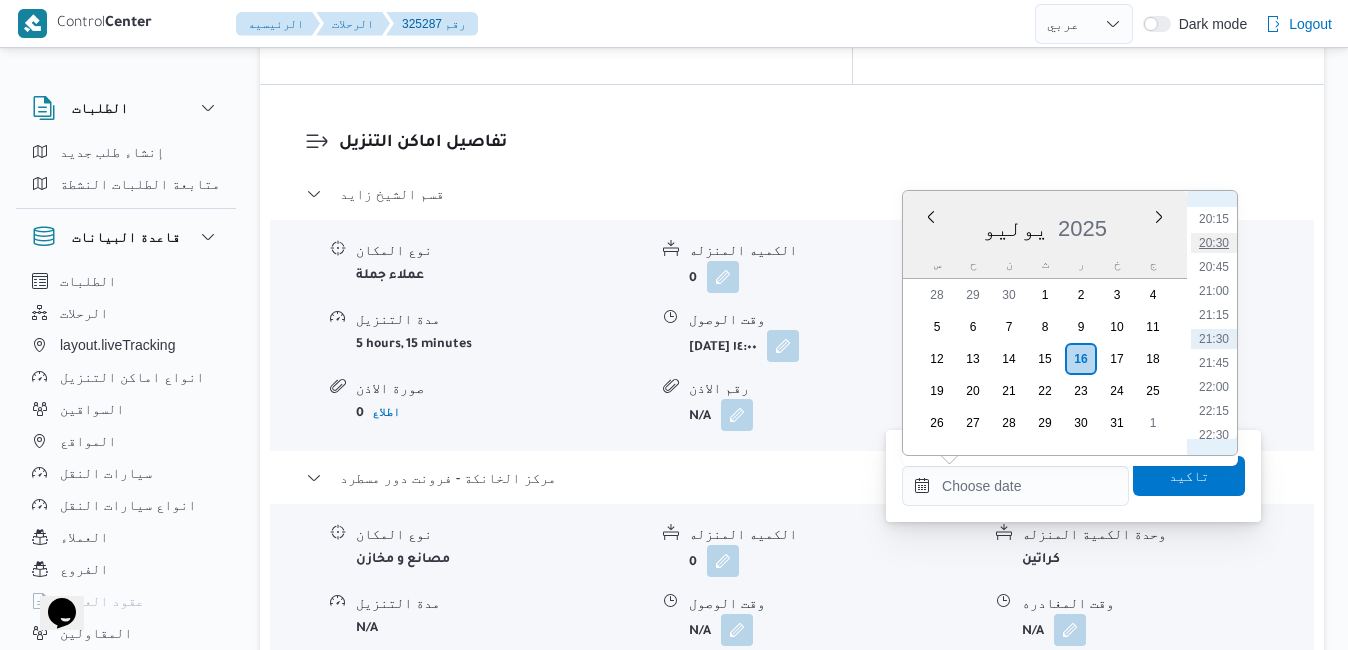 click on "20:30" at bounding box center [1214, 243] 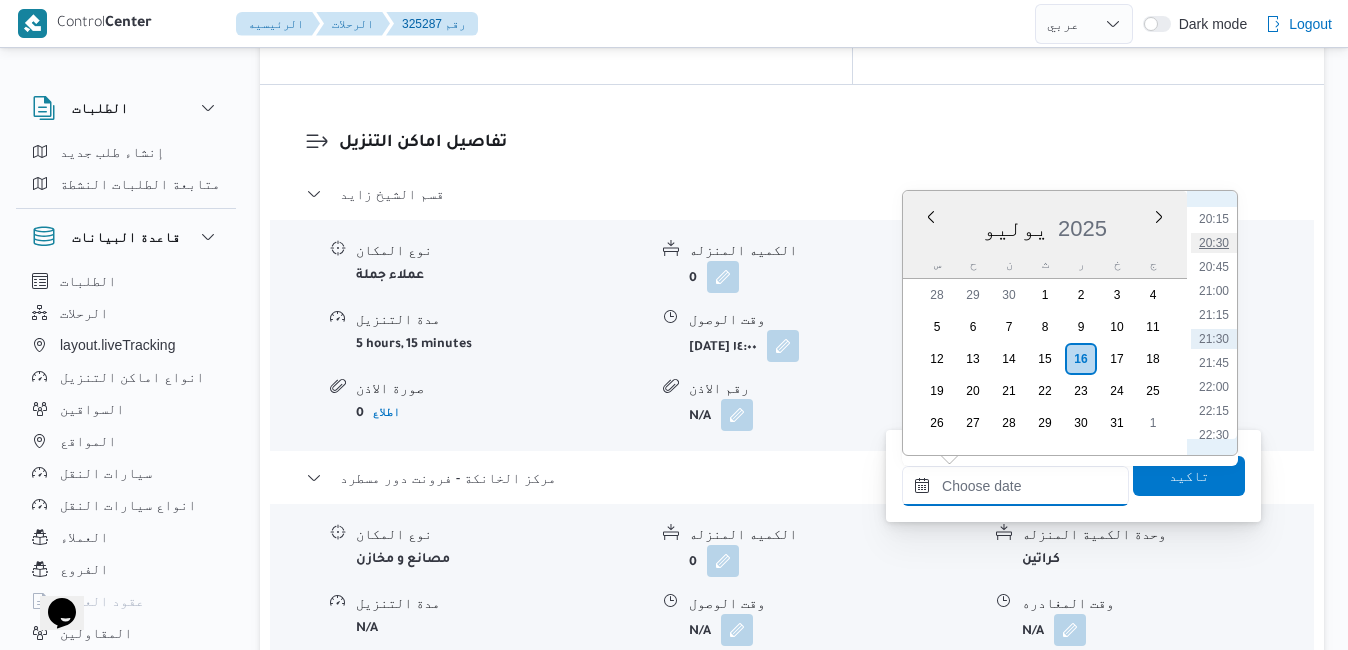 type on "[DATE] ٢٠:٣٠" 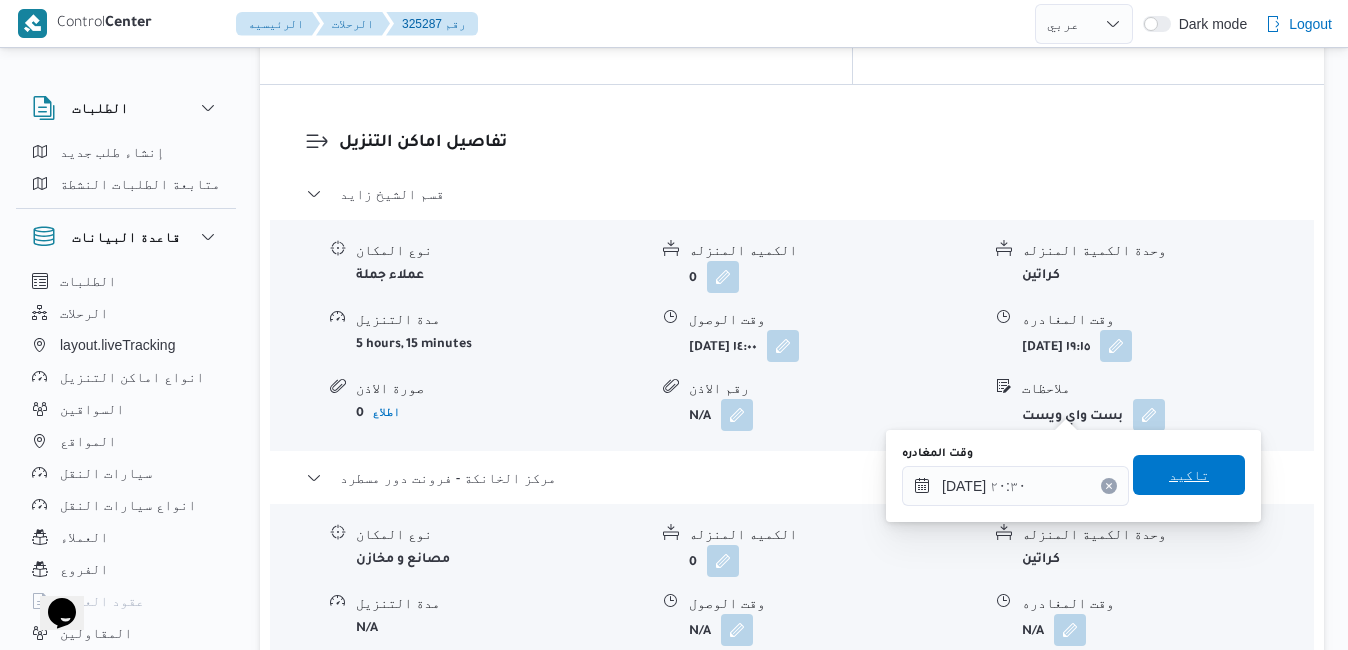 click on "تاكيد" at bounding box center (1189, 475) 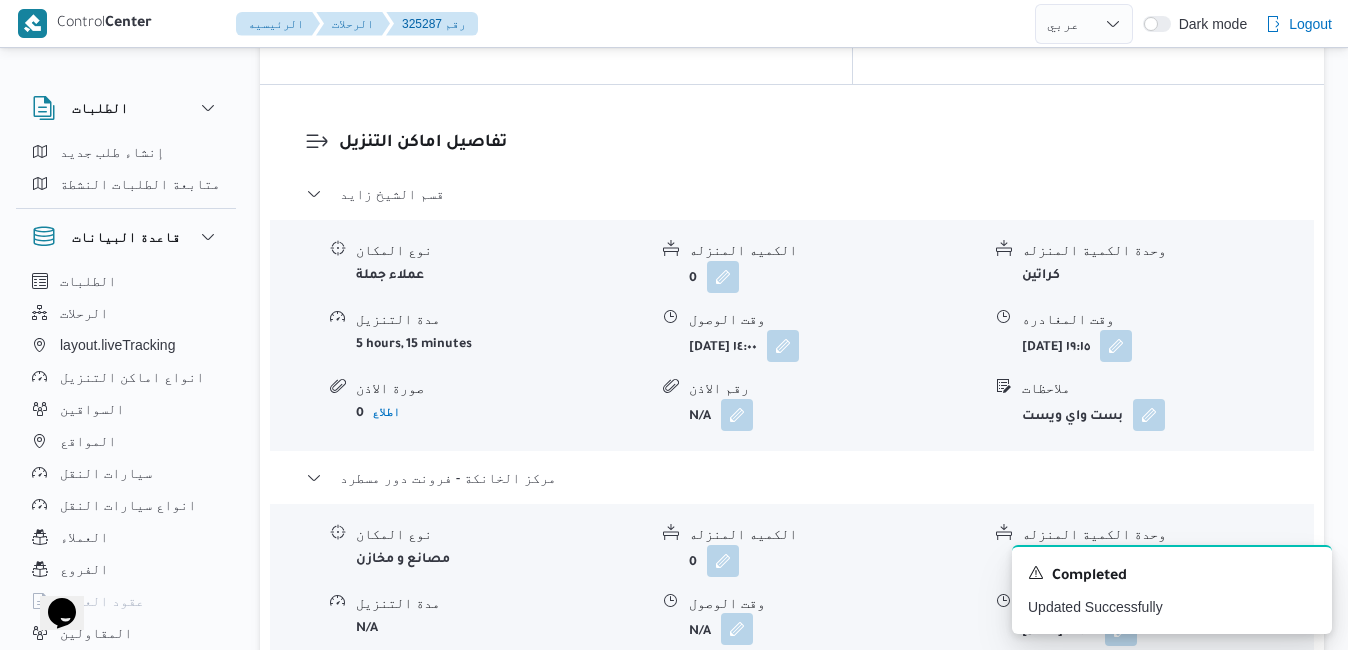 click at bounding box center (737, 629) 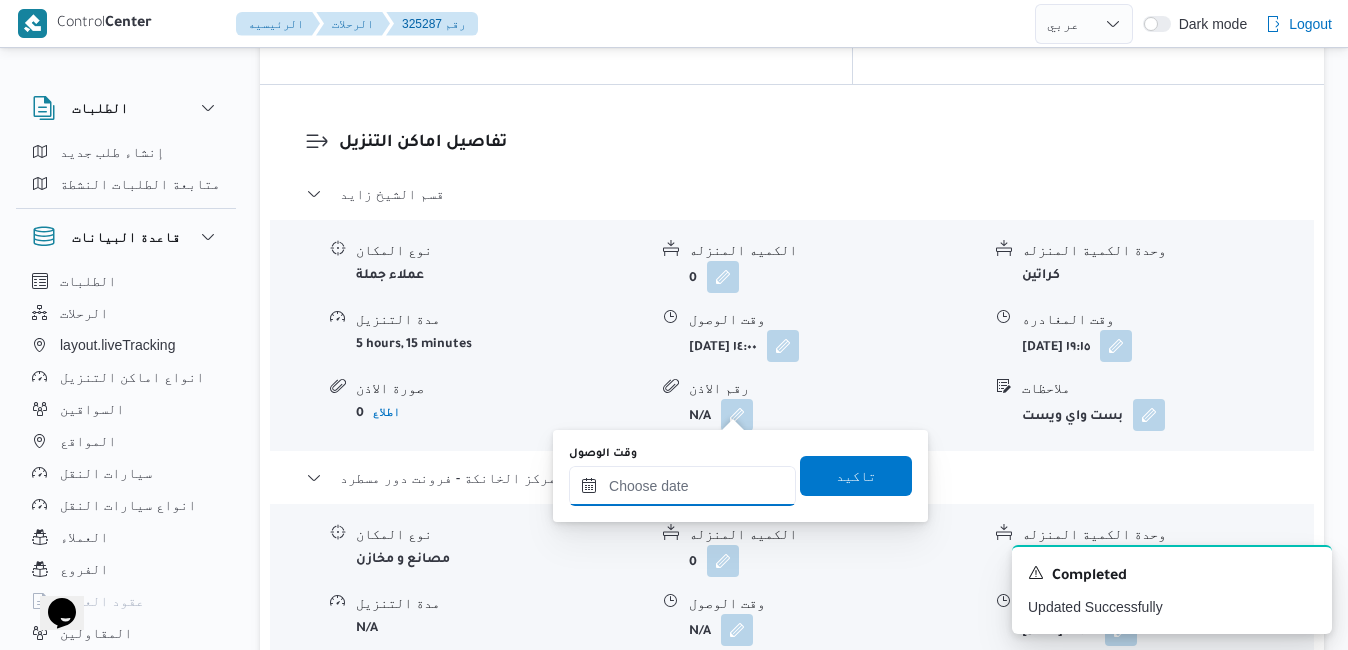 click on "وقت الوصول" at bounding box center (682, 486) 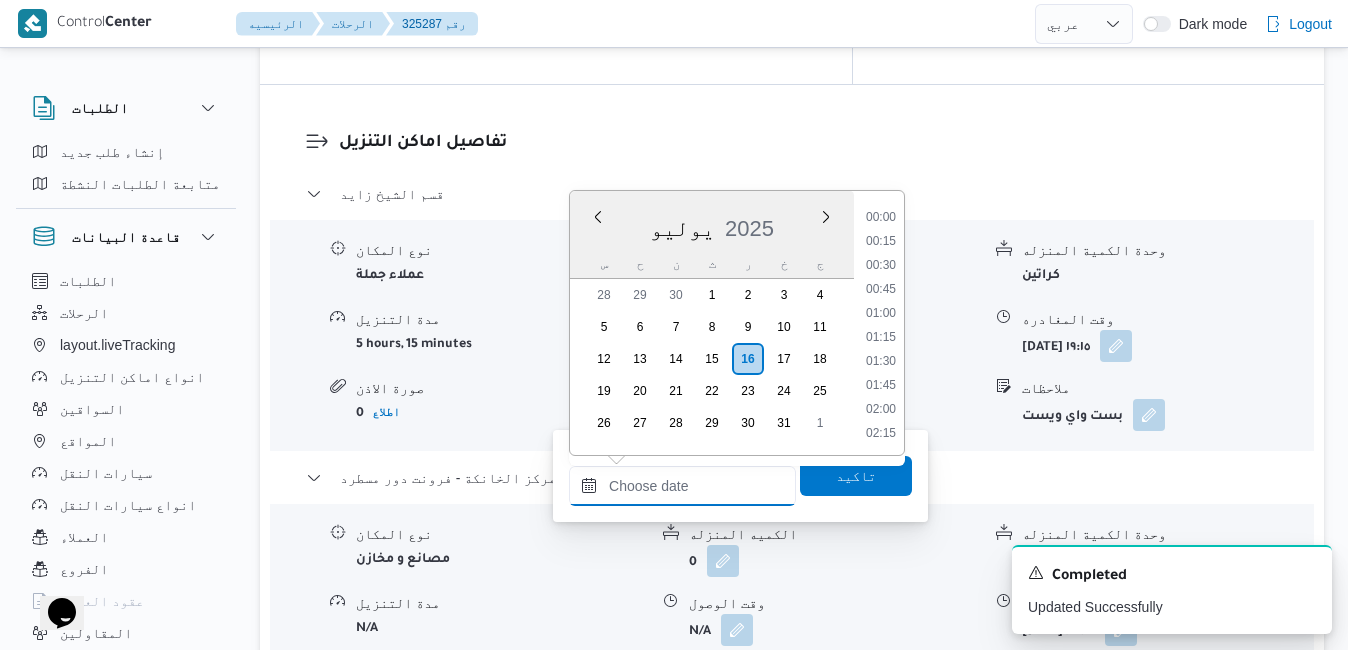 scroll, scrollTop: 1942, scrollLeft: 0, axis: vertical 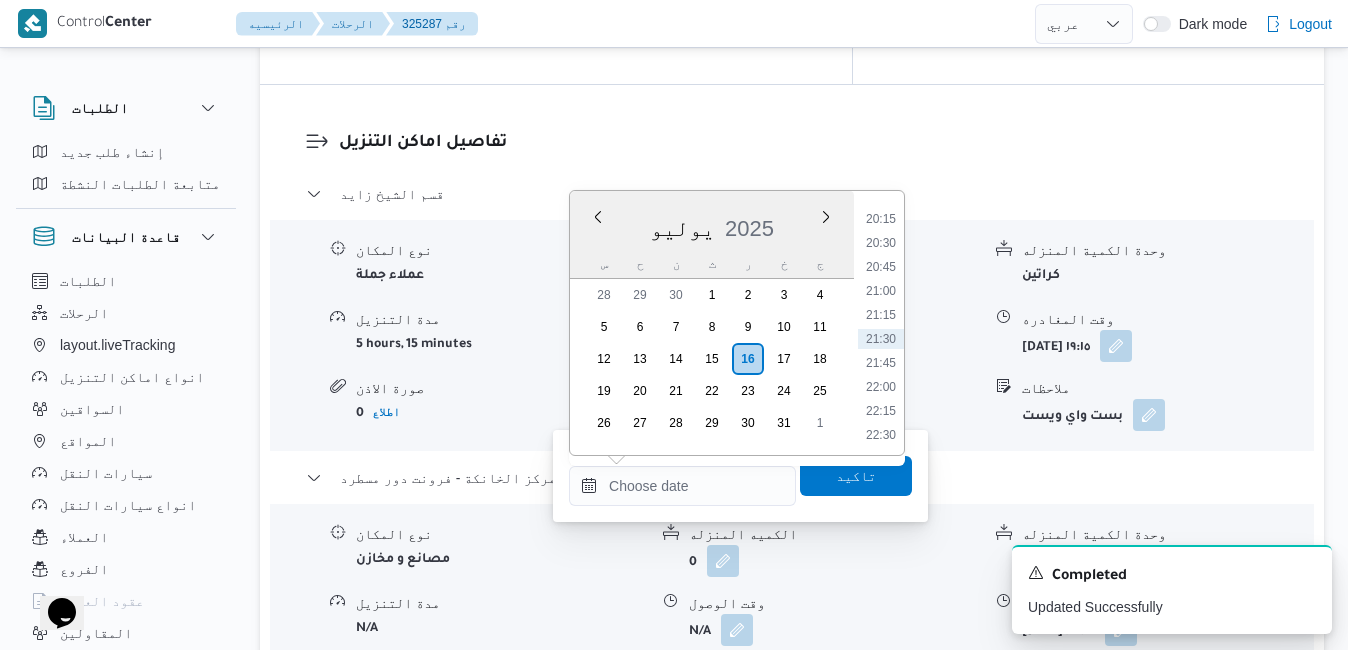 click on "يوليو 2025" at bounding box center (712, 224) 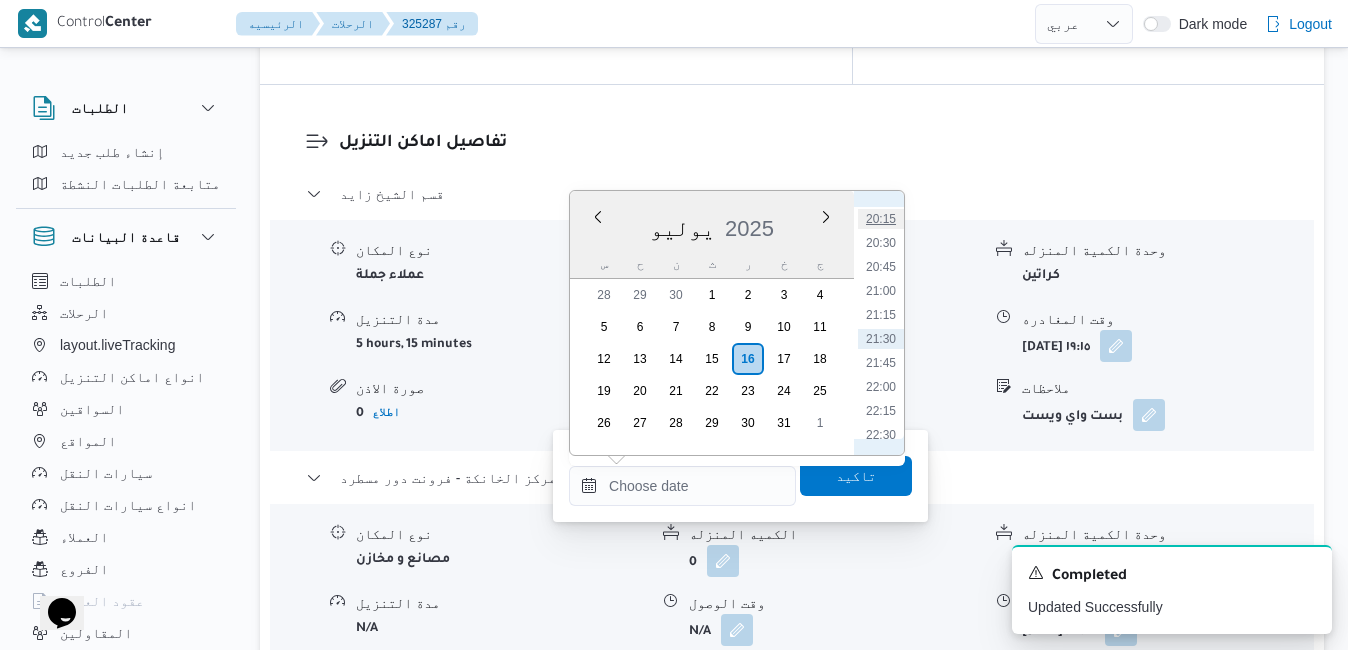 click on "20:15" at bounding box center [881, 219] 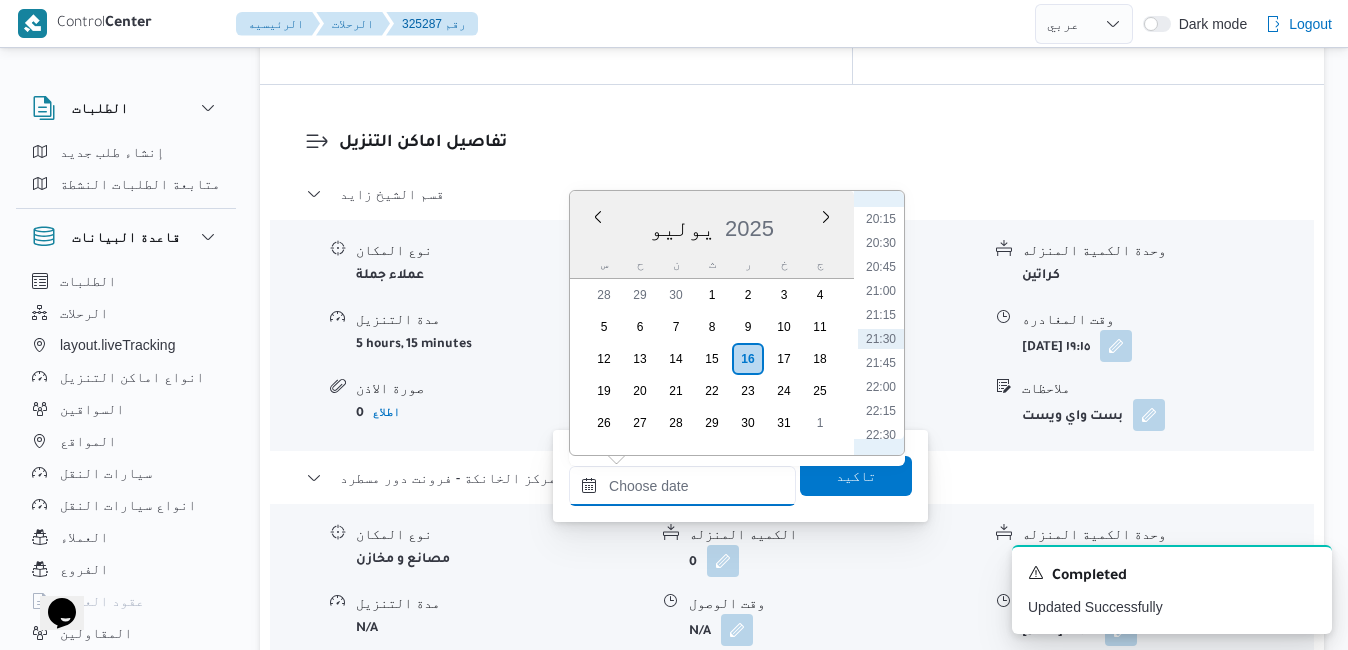 type on "[DATE] ٢٠:١٥" 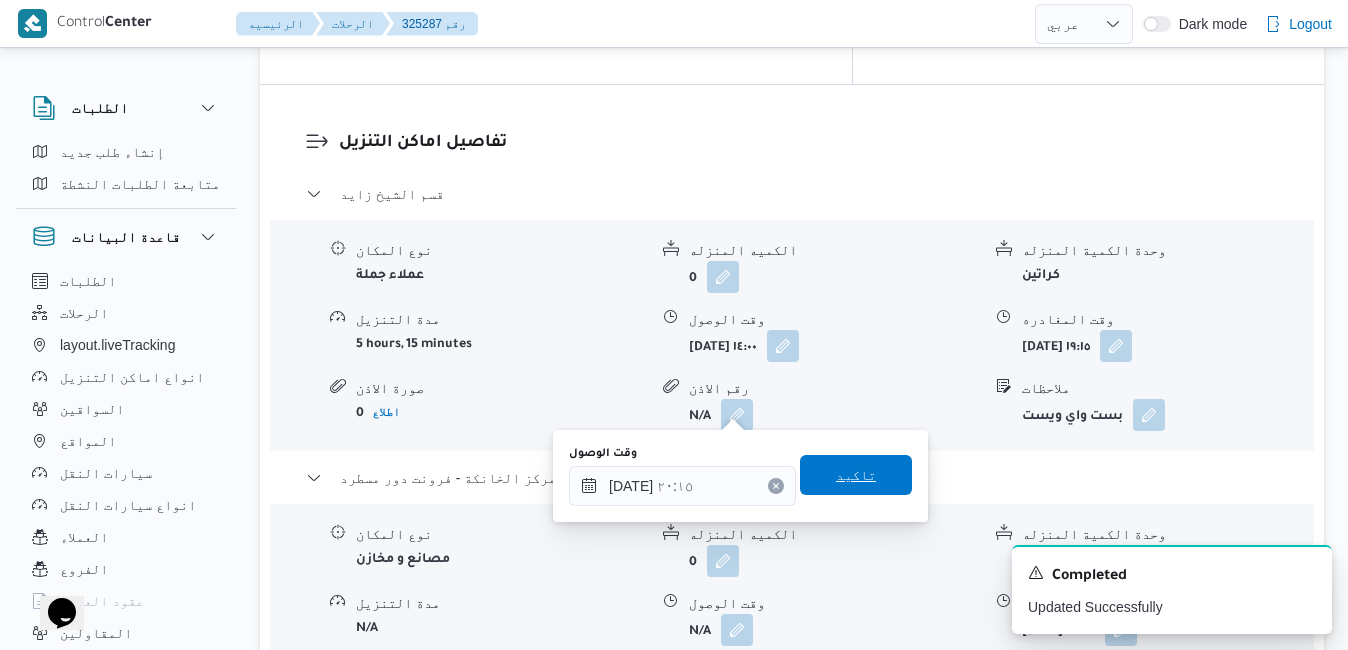click on "تاكيد" at bounding box center (856, 475) 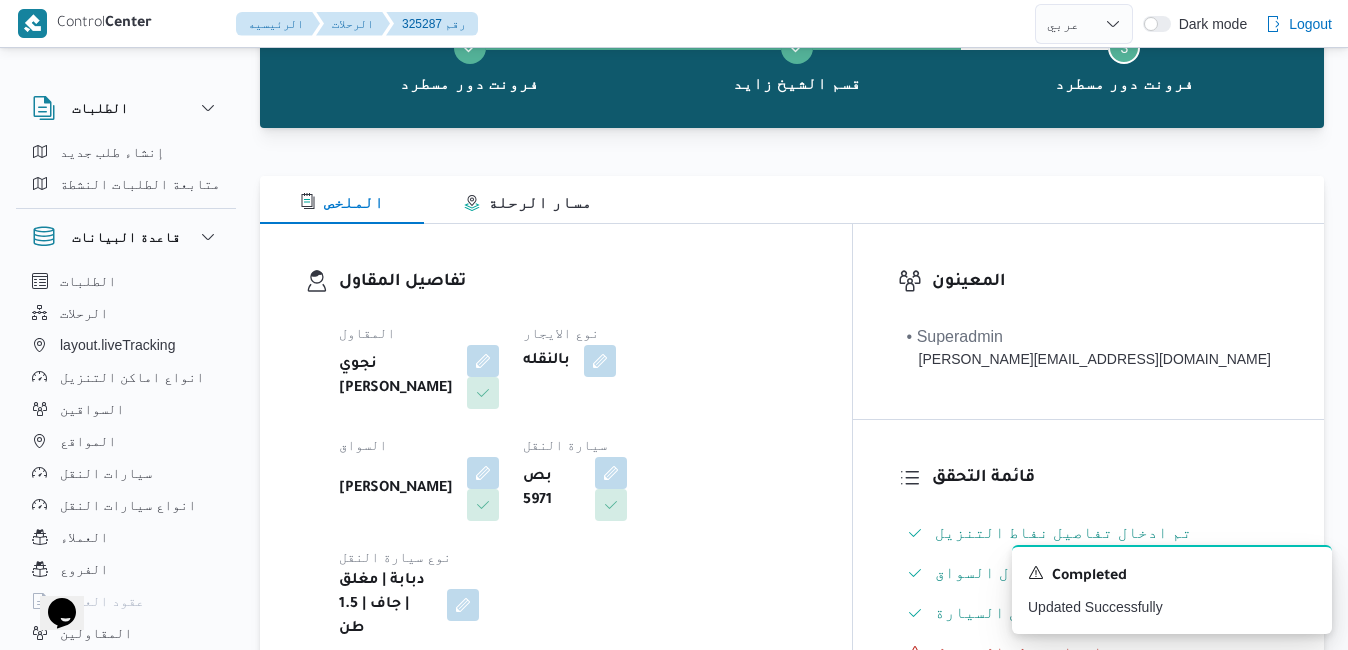 scroll, scrollTop: 0, scrollLeft: 0, axis: both 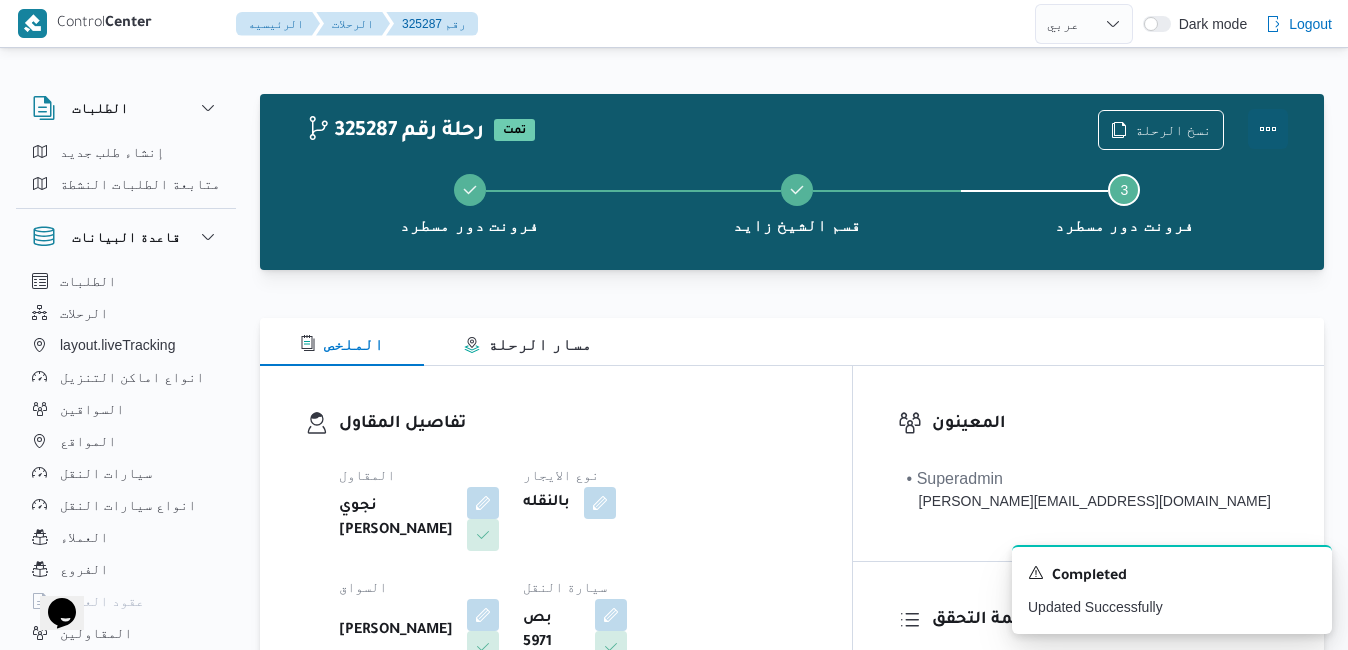 click at bounding box center (1268, 129) 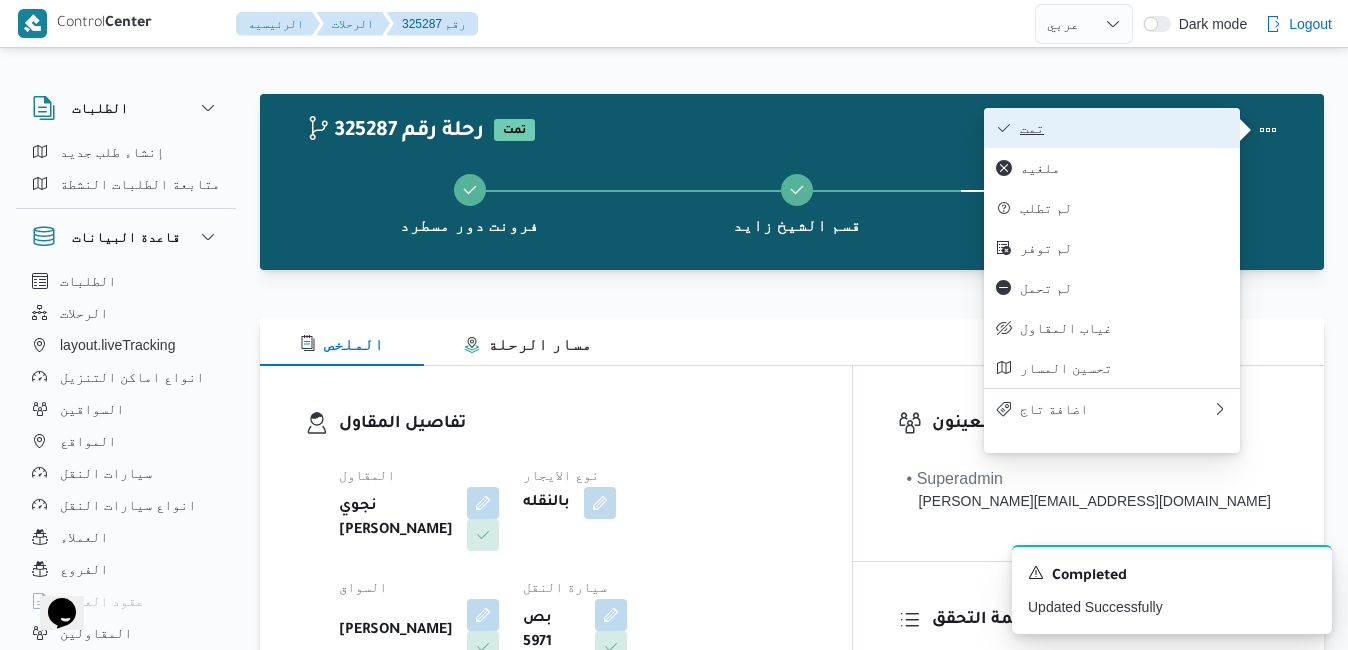 drag, startPoint x: 1144, startPoint y: 133, endPoint x: 1199, endPoint y: 127, distance: 55.326305 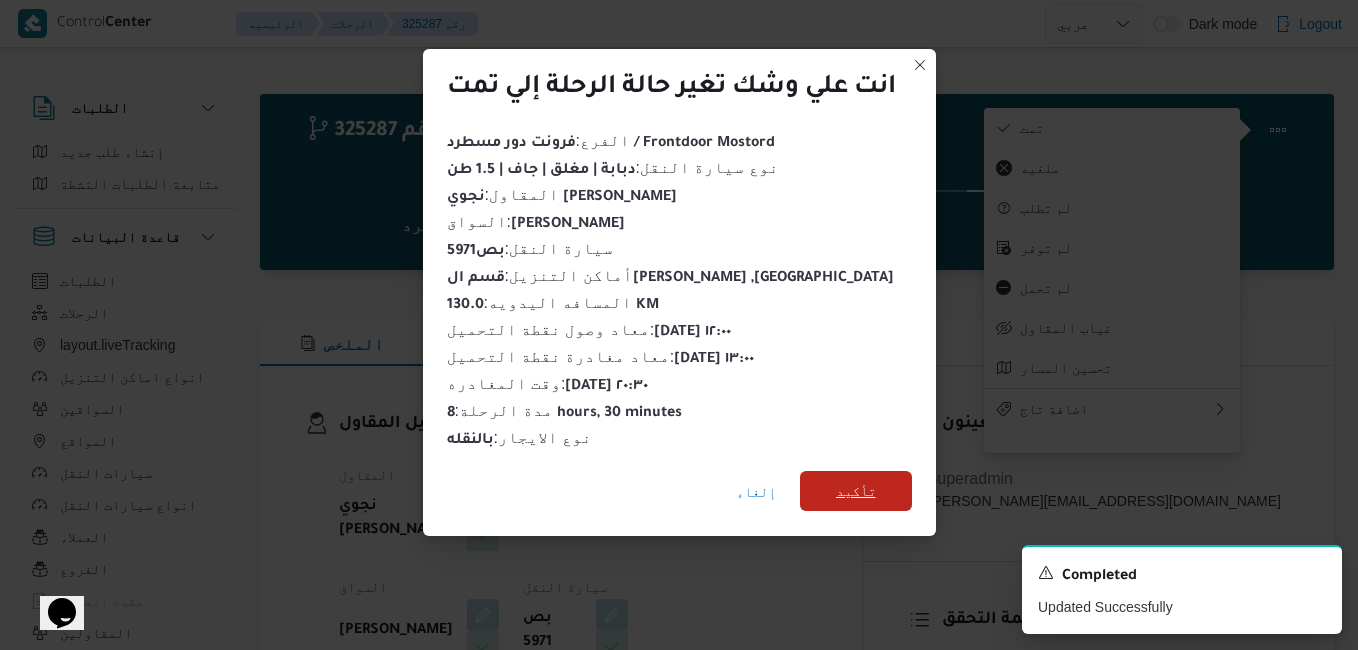 click on "تأكيد" at bounding box center (856, 491) 